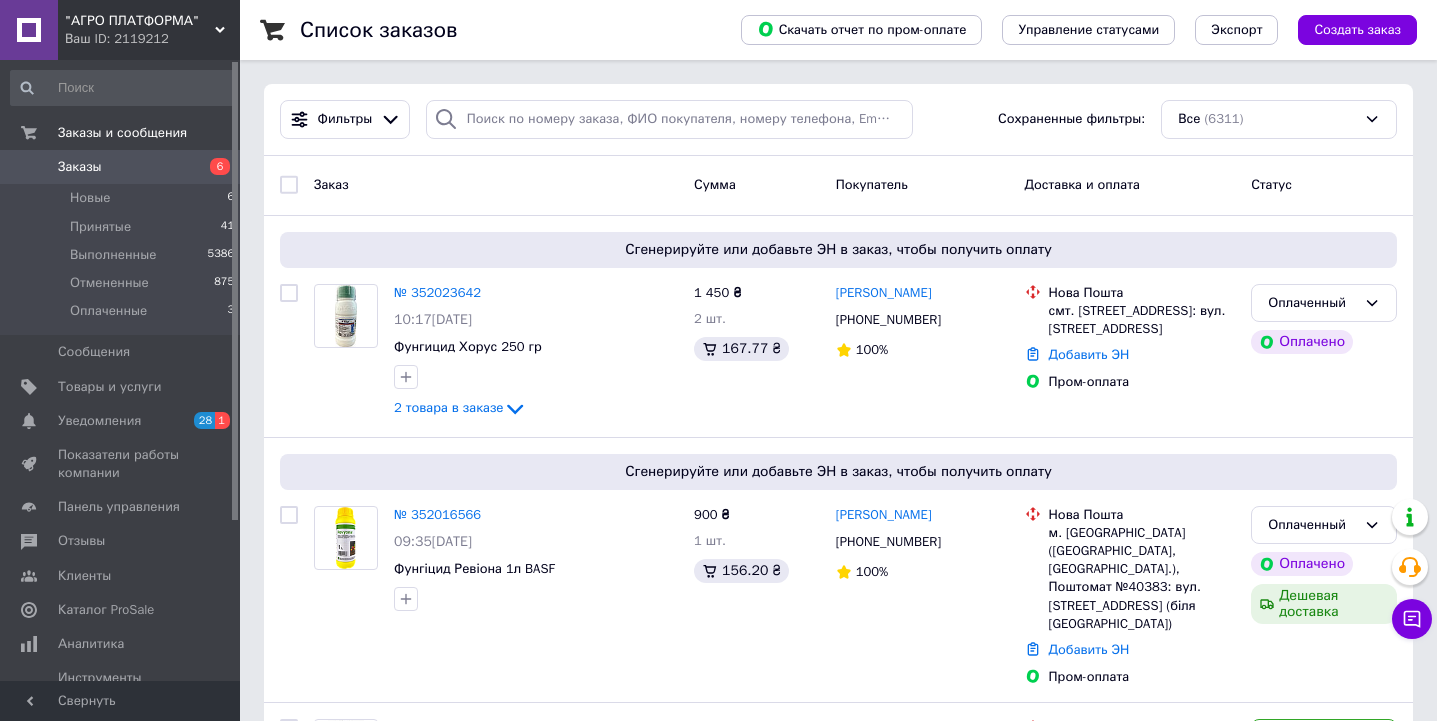 scroll, scrollTop: 0, scrollLeft: 0, axis: both 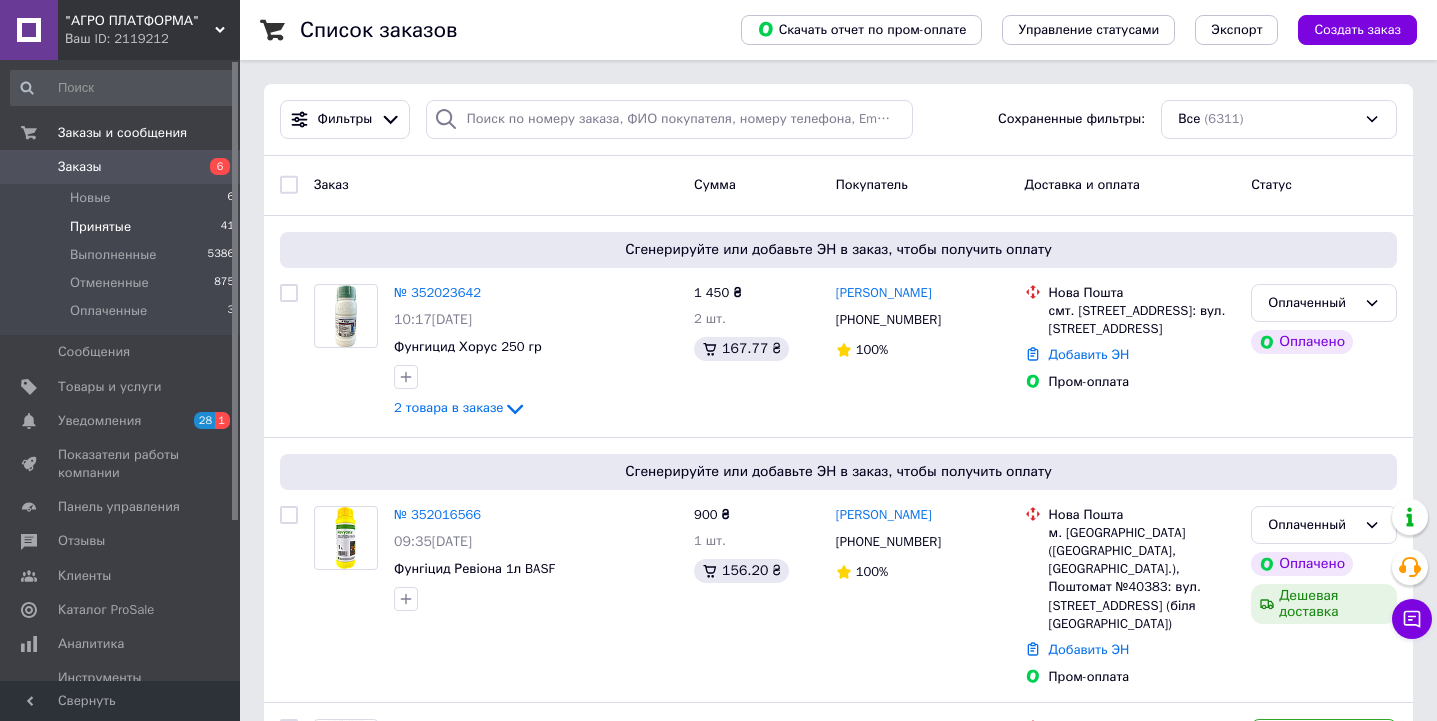 click on "Принятые" at bounding box center (100, 227) 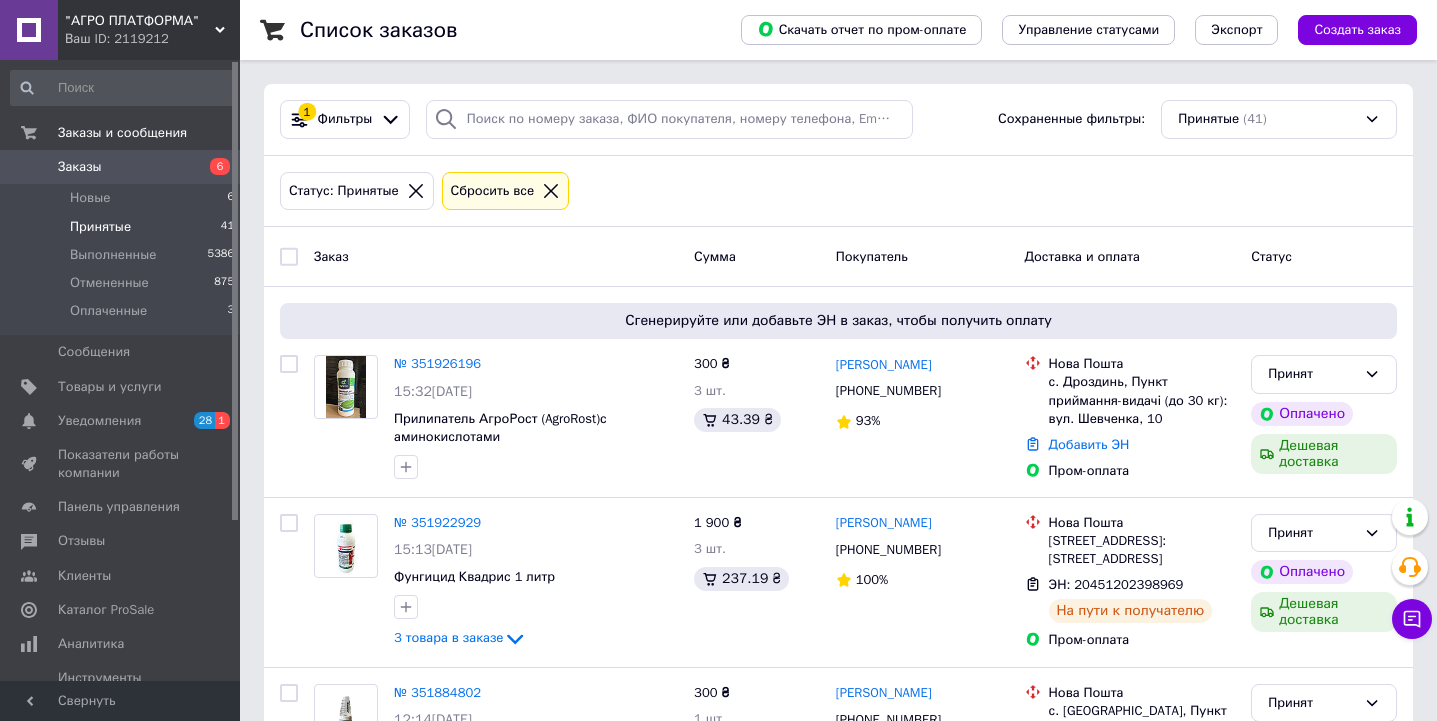 click on "Статус: Принятые Сбросить все" at bounding box center (838, 191) 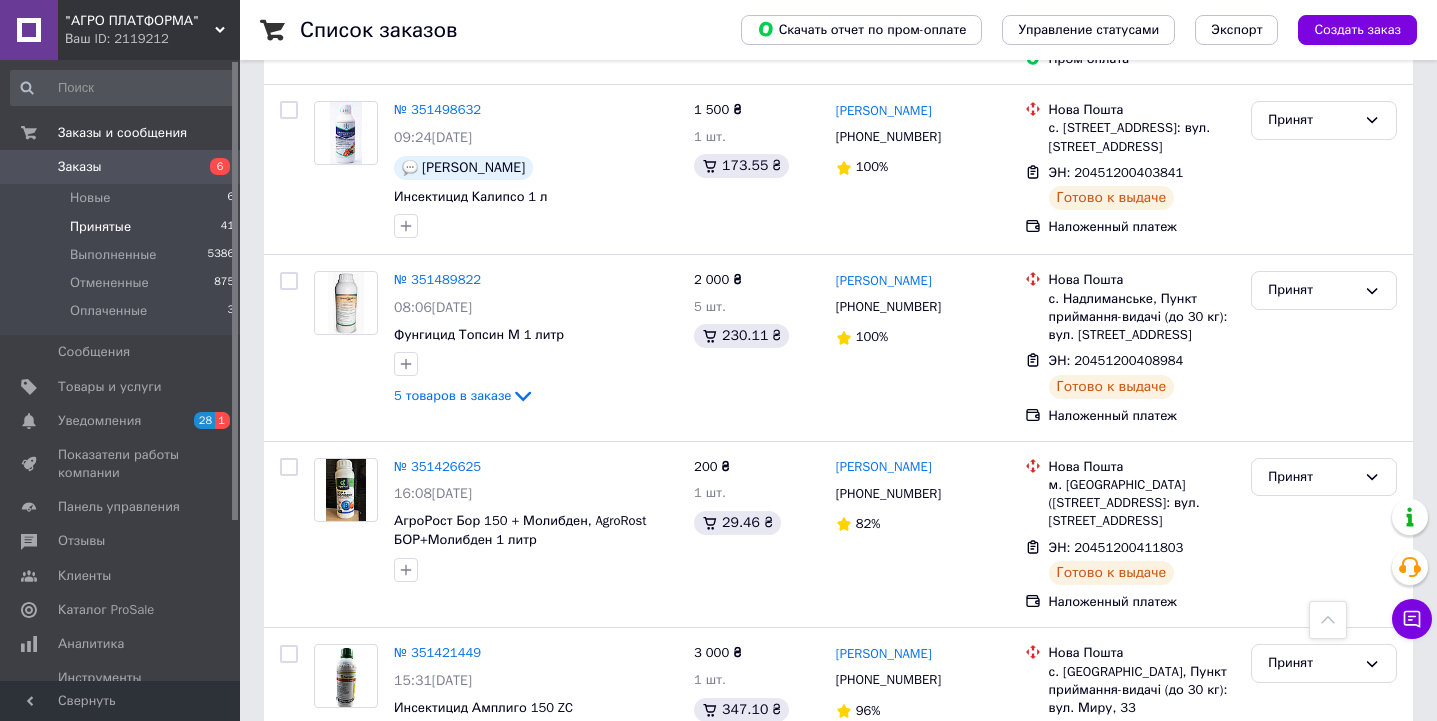 scroll, scrollTop: 3289, scrollLeft: 0, axis: vertical 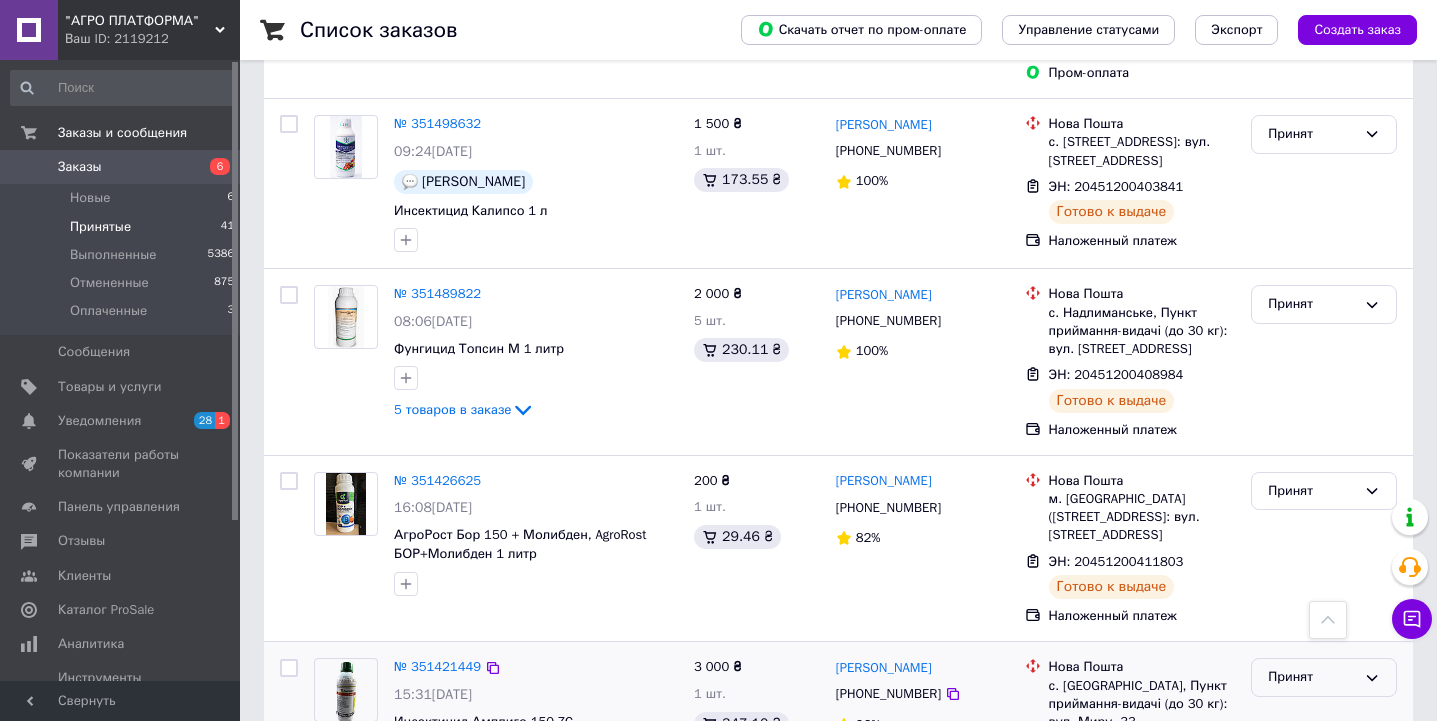 click on "Принят" at bounding box center [1312, 677] 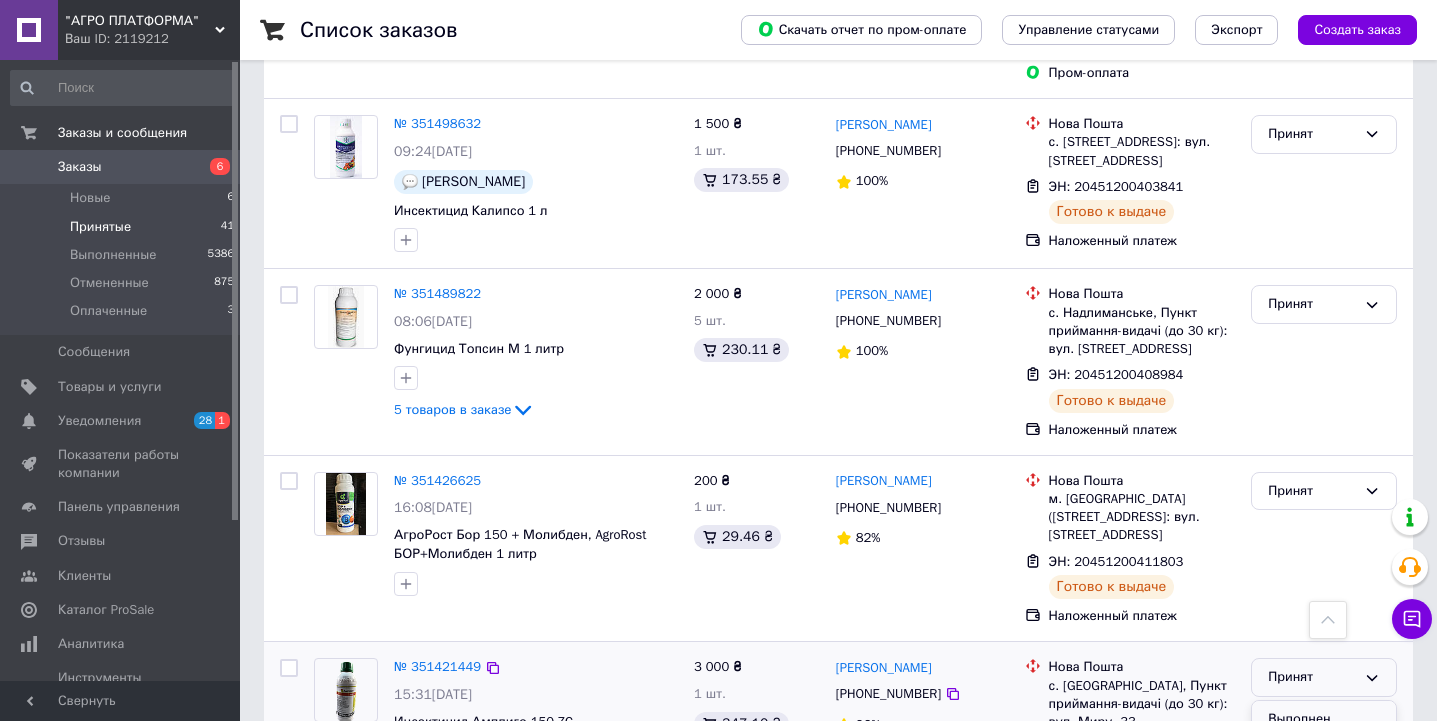 click on "Выполнен" at bounding box center [1324, 719] 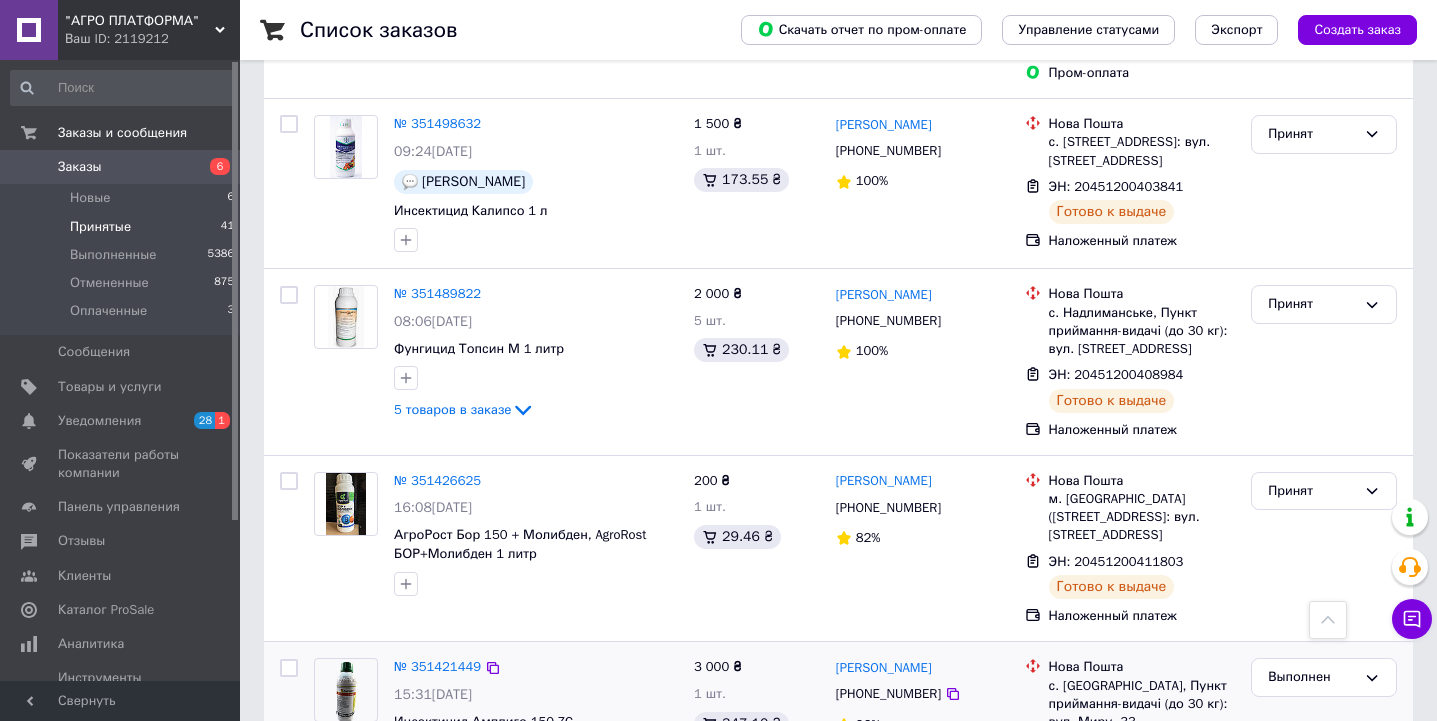 click on "2" at bounding box center [327, 873] 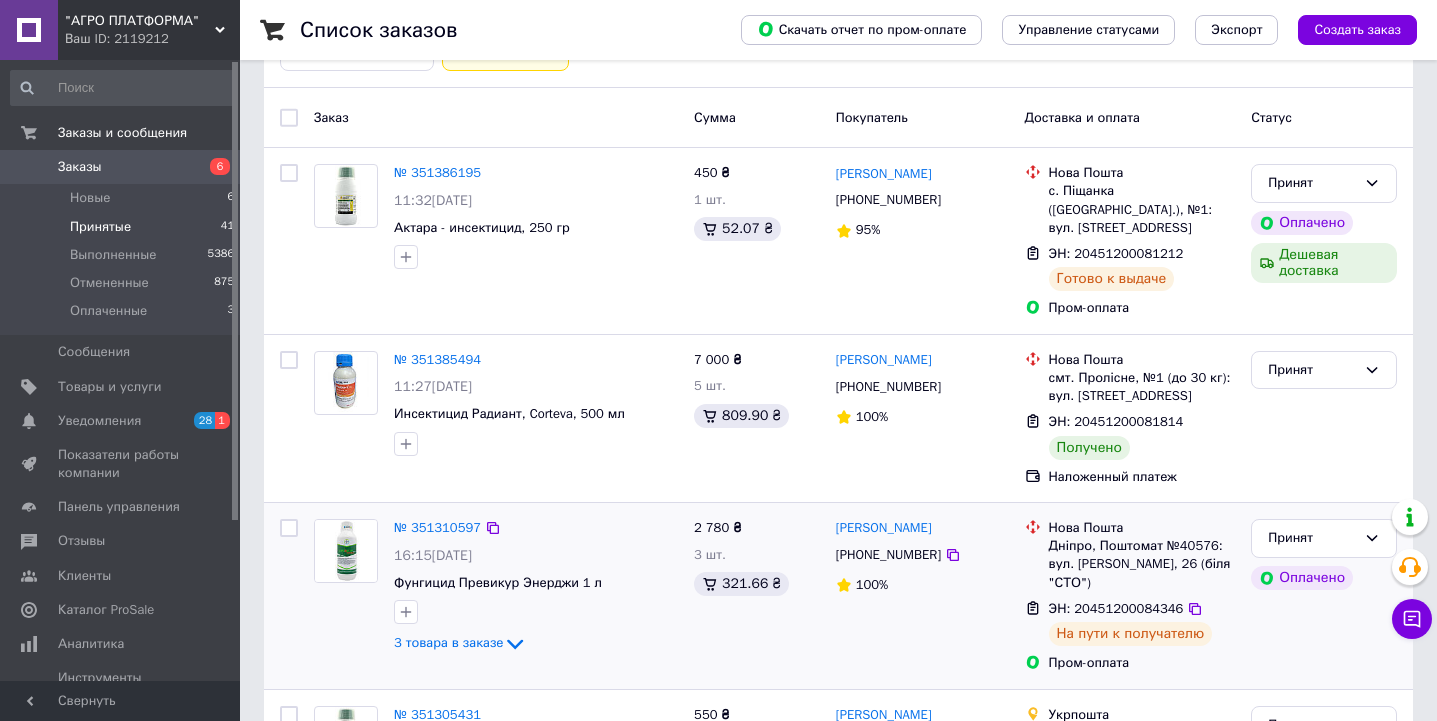 scroll, scrollTop: 146, scrollLeft: 0, axis: vertical 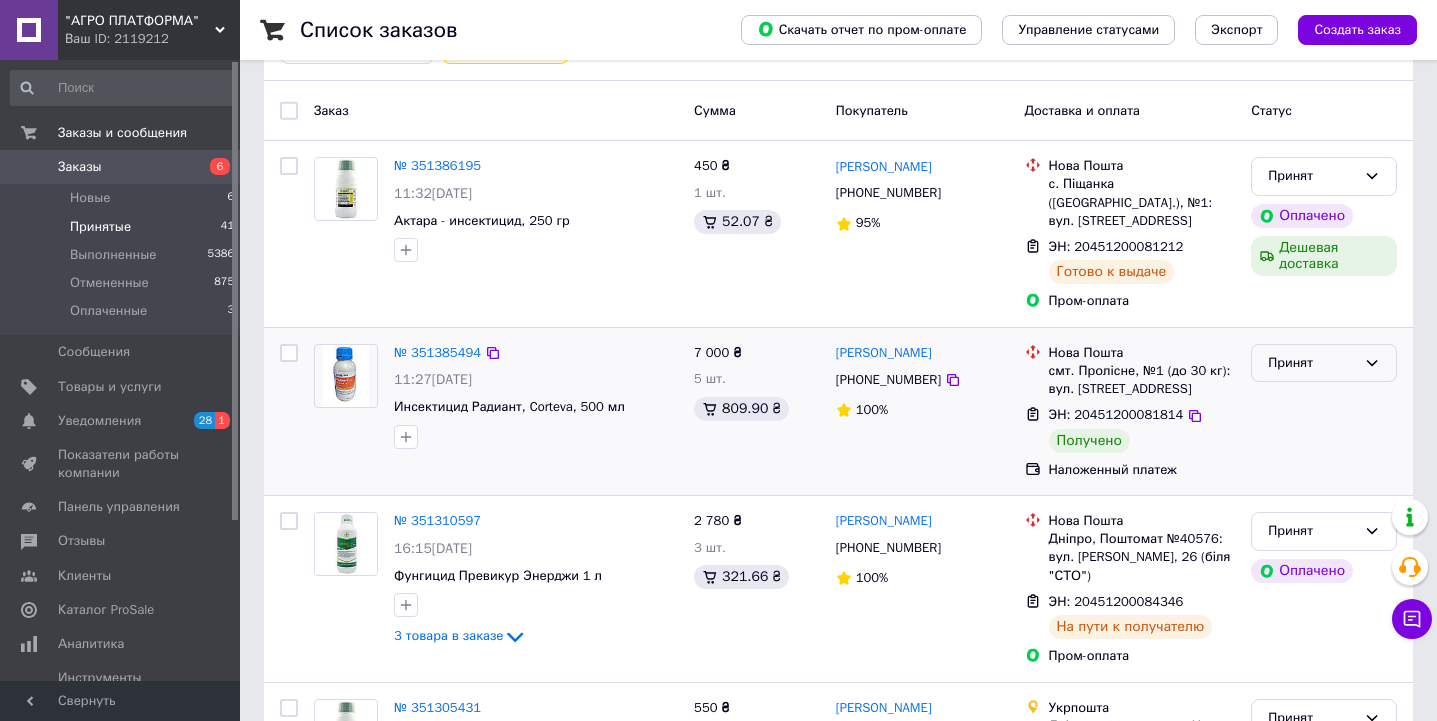 click on "Принят" at bounding box center (1312, 363) 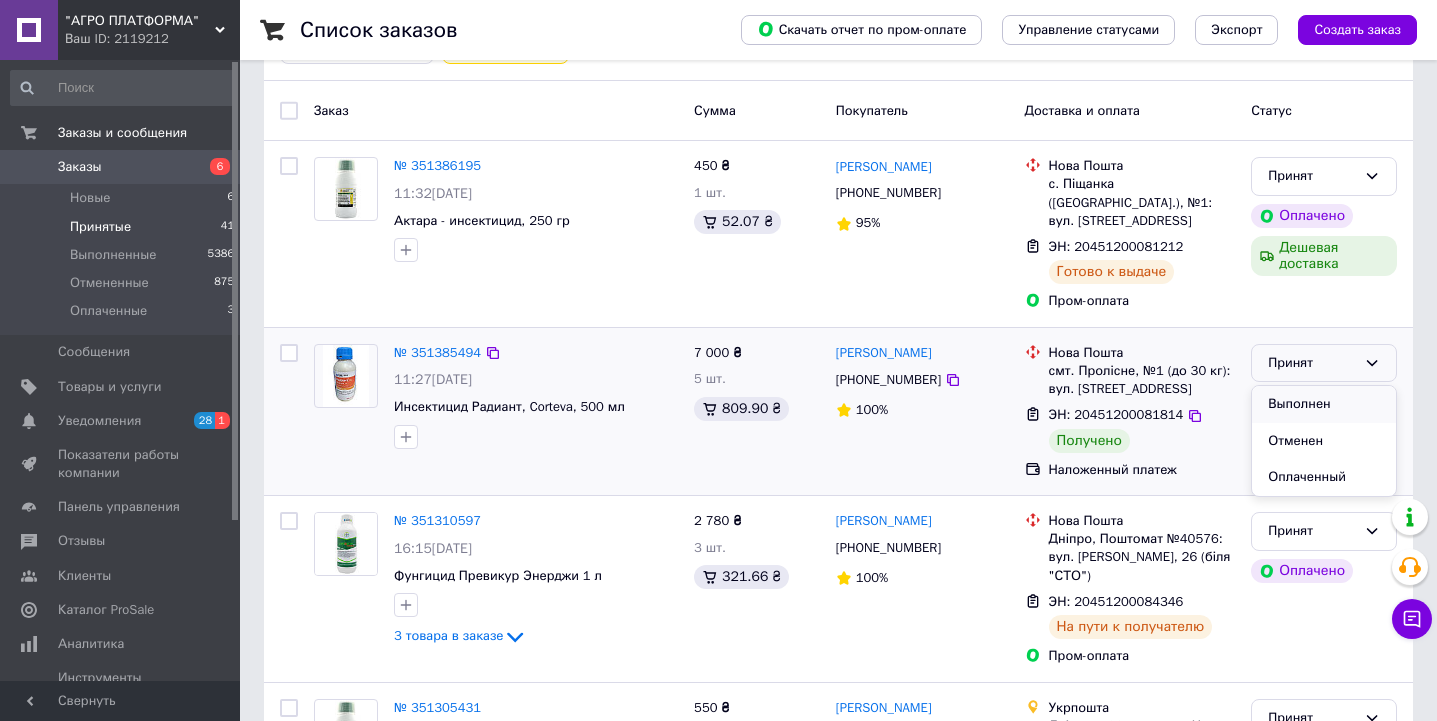 click on "Выполнен" at bounding box center (1324, 404) 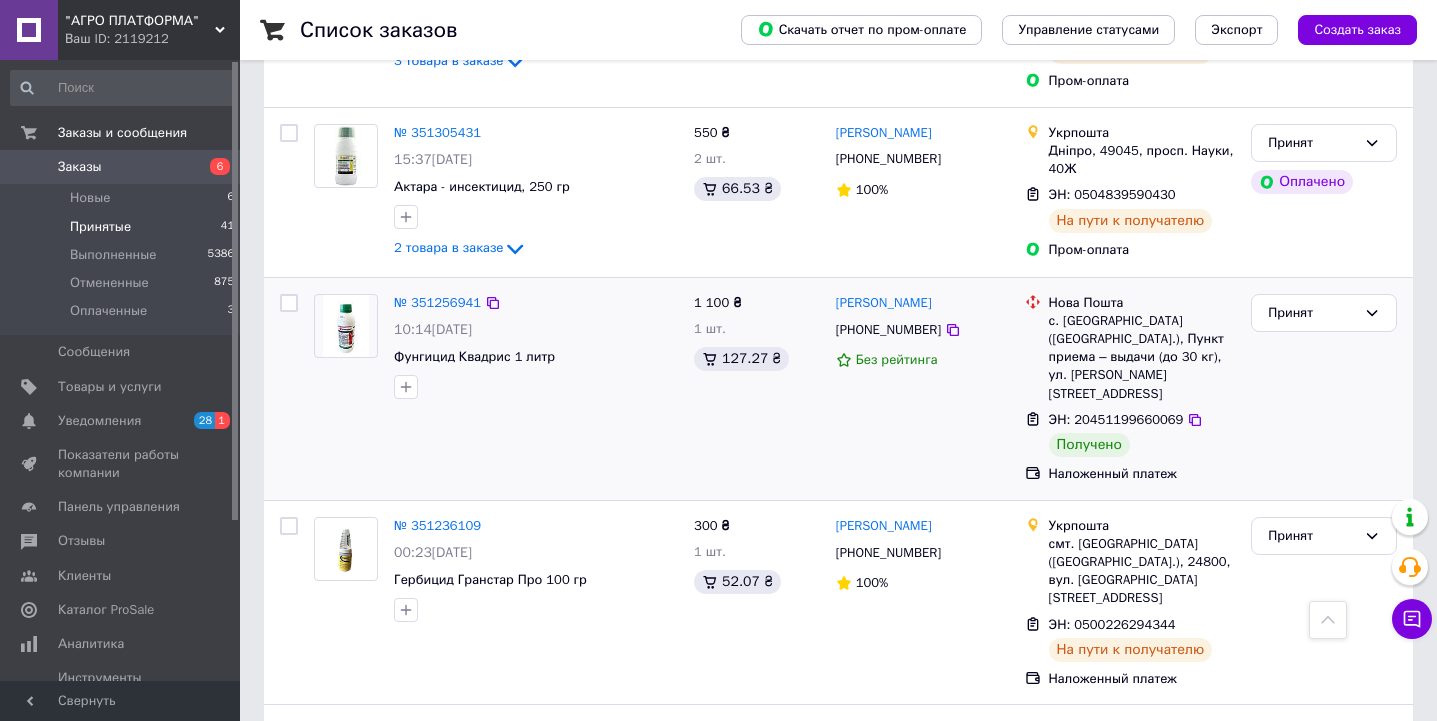 scroll, scrollTop: 723, scrollLeft: 0, axis: vertical 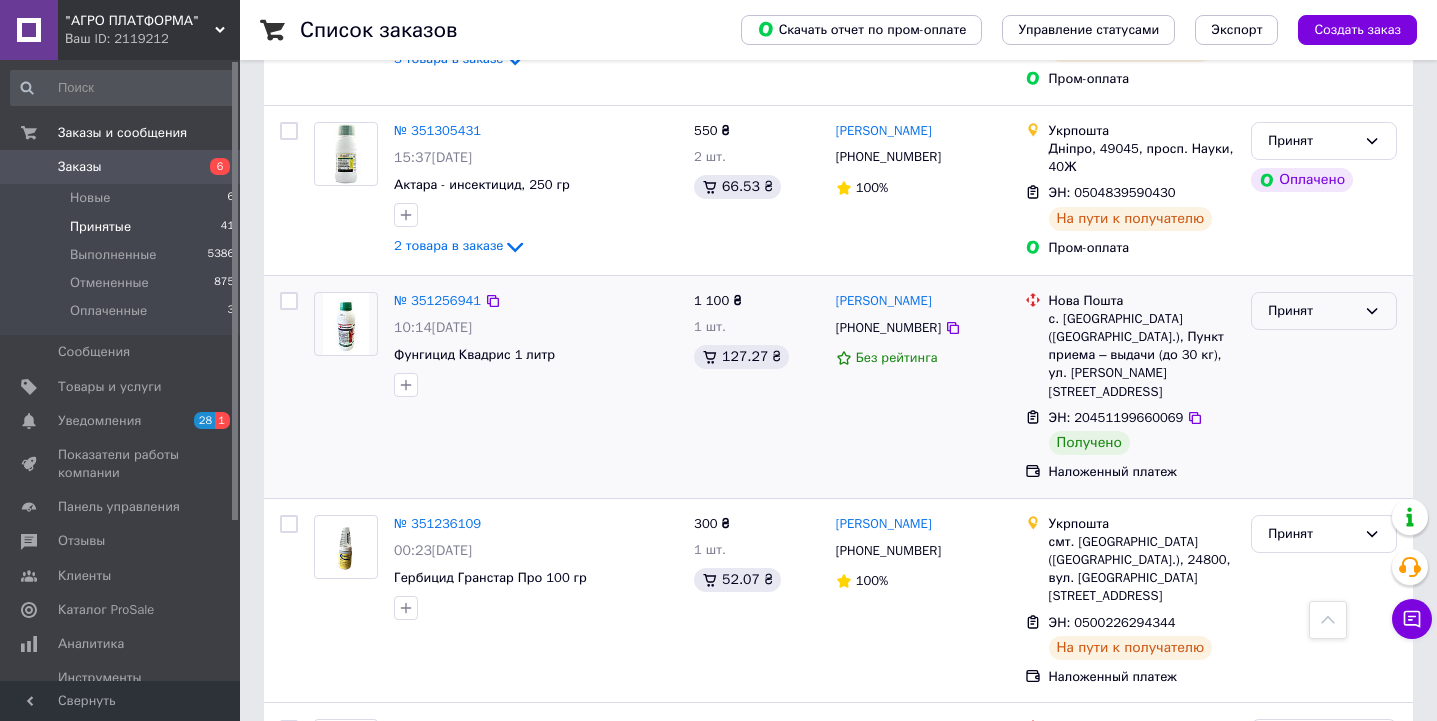 click on "Принят" at bounding box center [1312, 311] 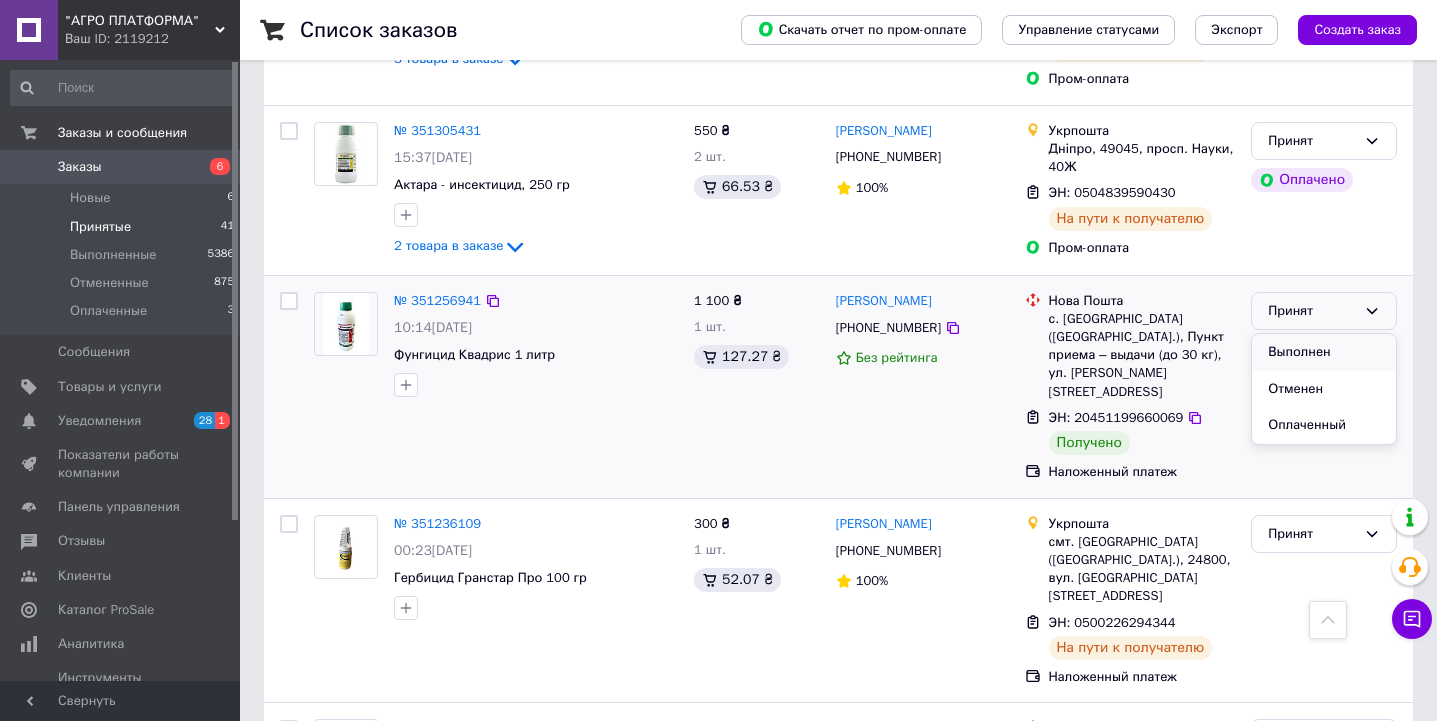 click on "Выполнен" at bounding box center (1324, 352) 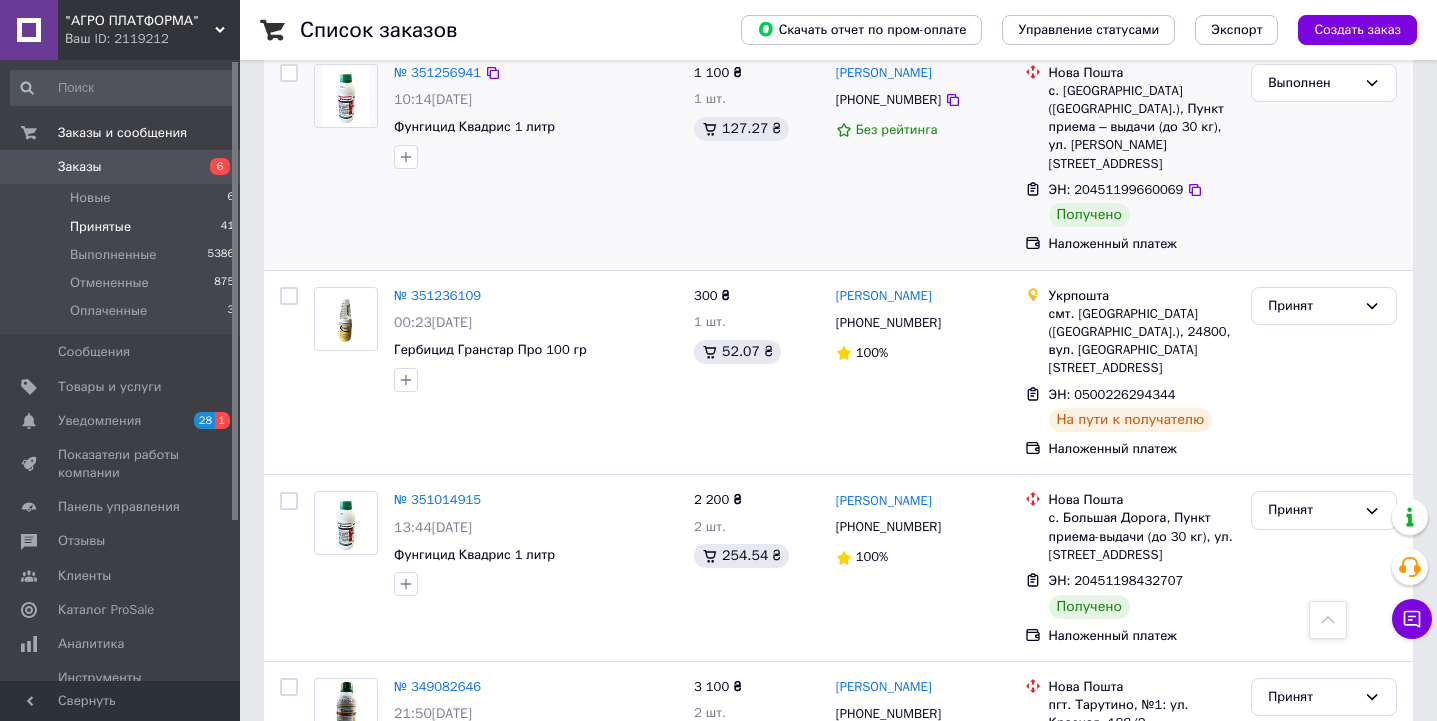 scroll, scrollTop: 952, scrollLeft: 0, axis: vertical 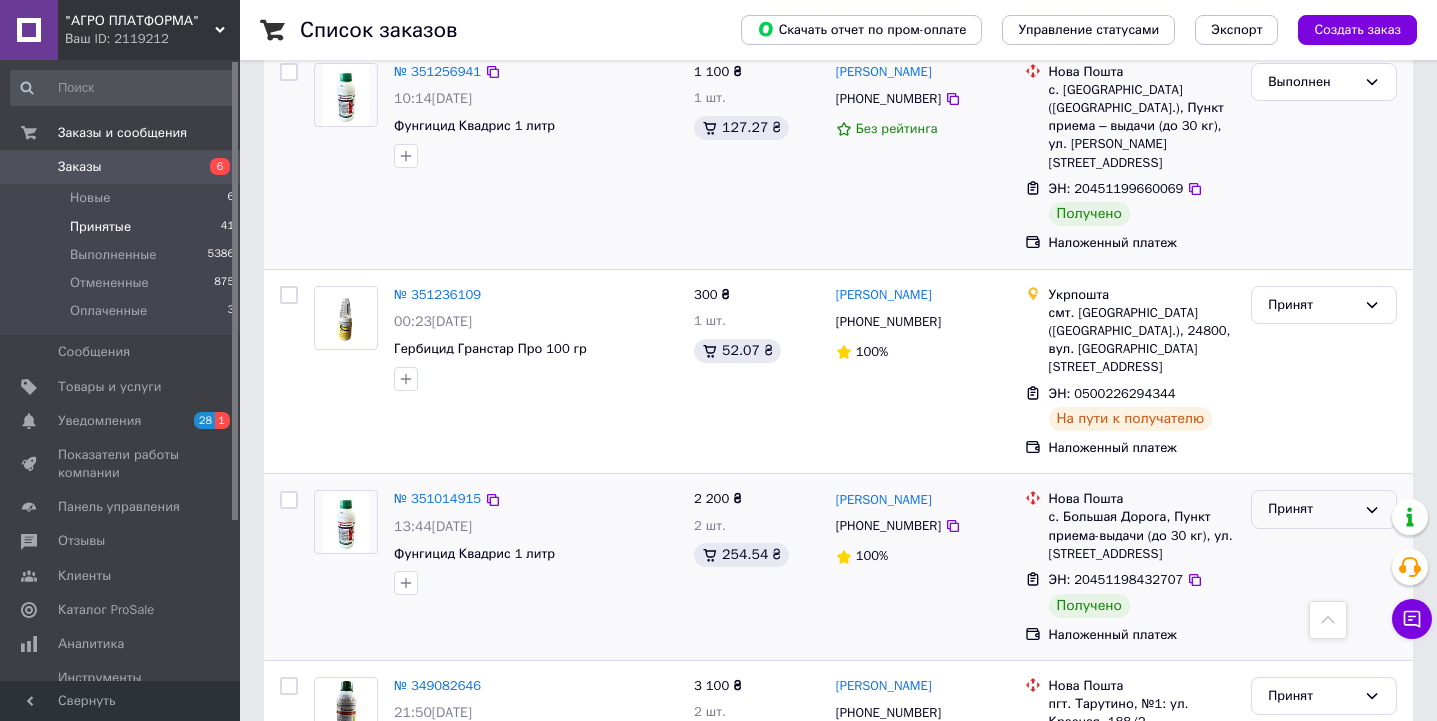 click on "Принят" at bounding box center (1312, 509) 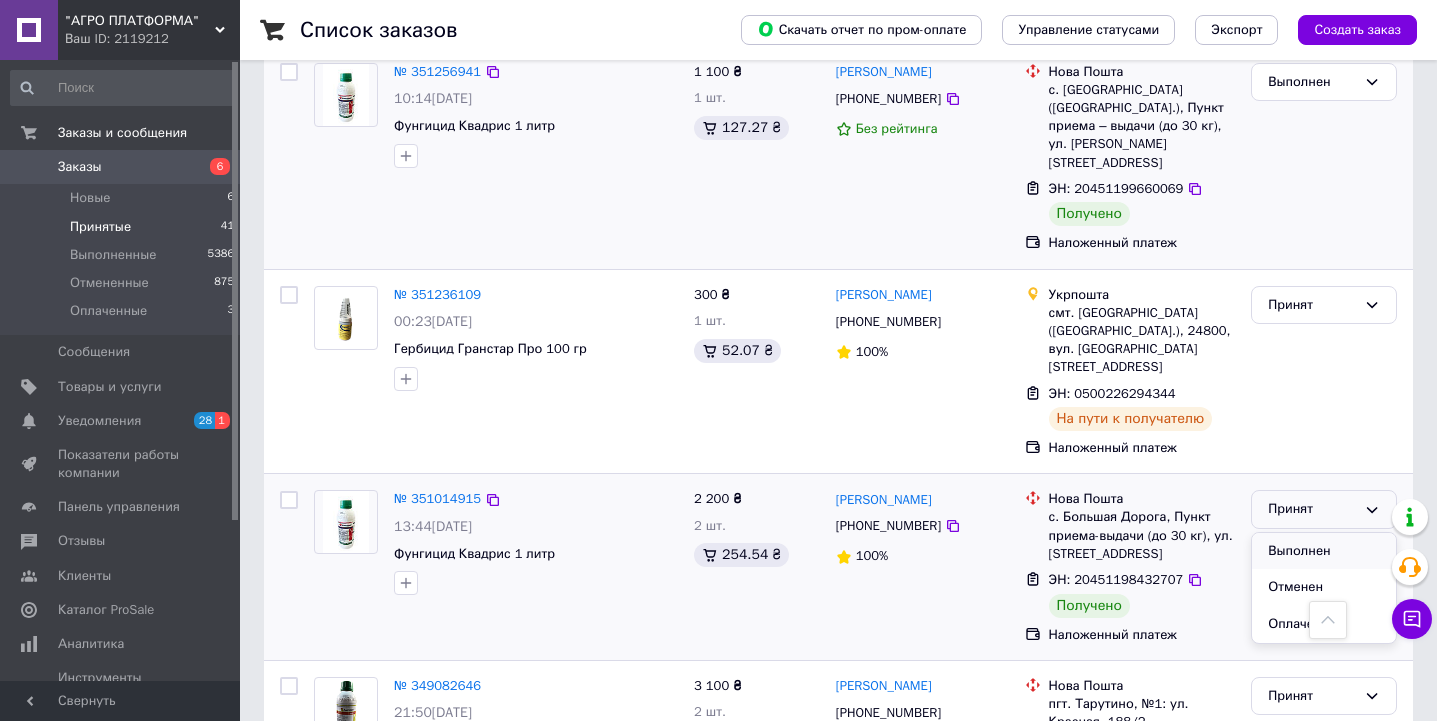click on "Выполнен" at bounding box center [1324, 551] 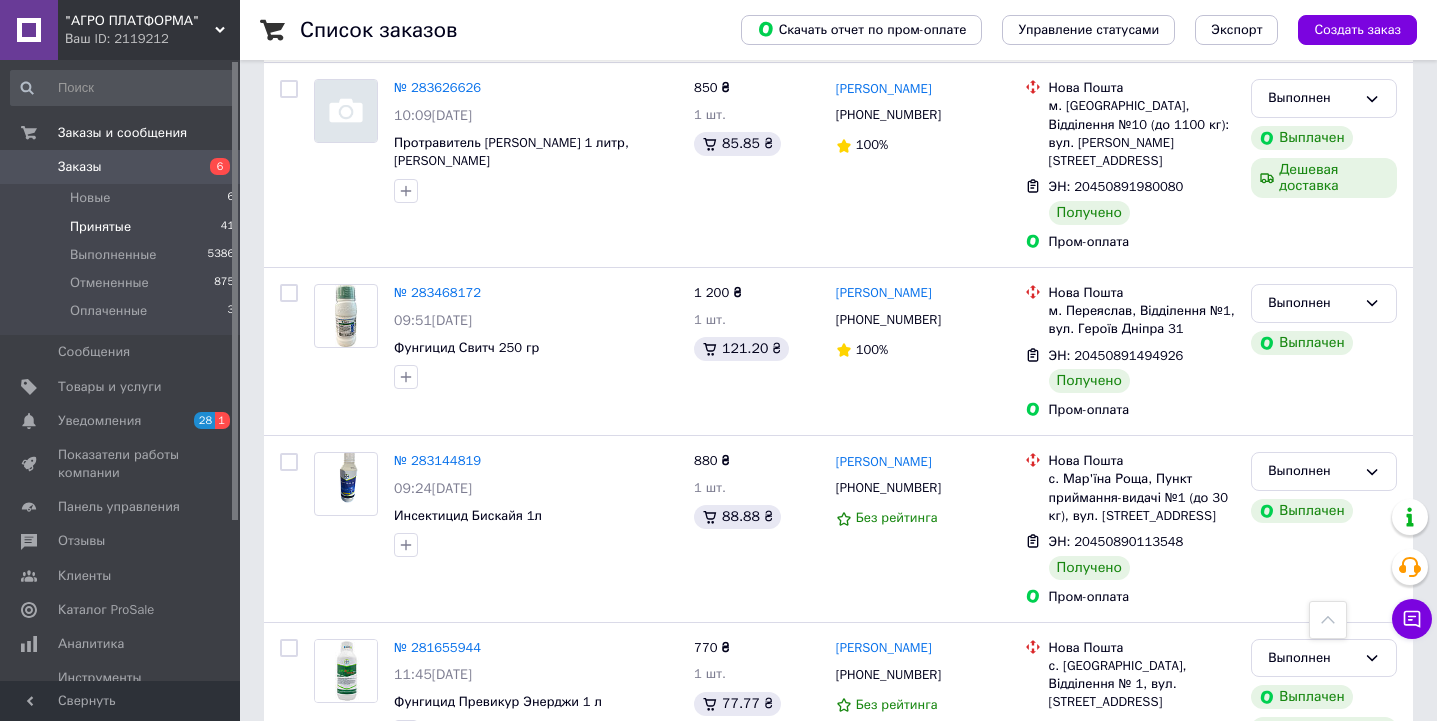 scroll, scrollTop: 3201, scrollLeft: 0, axis: vertical 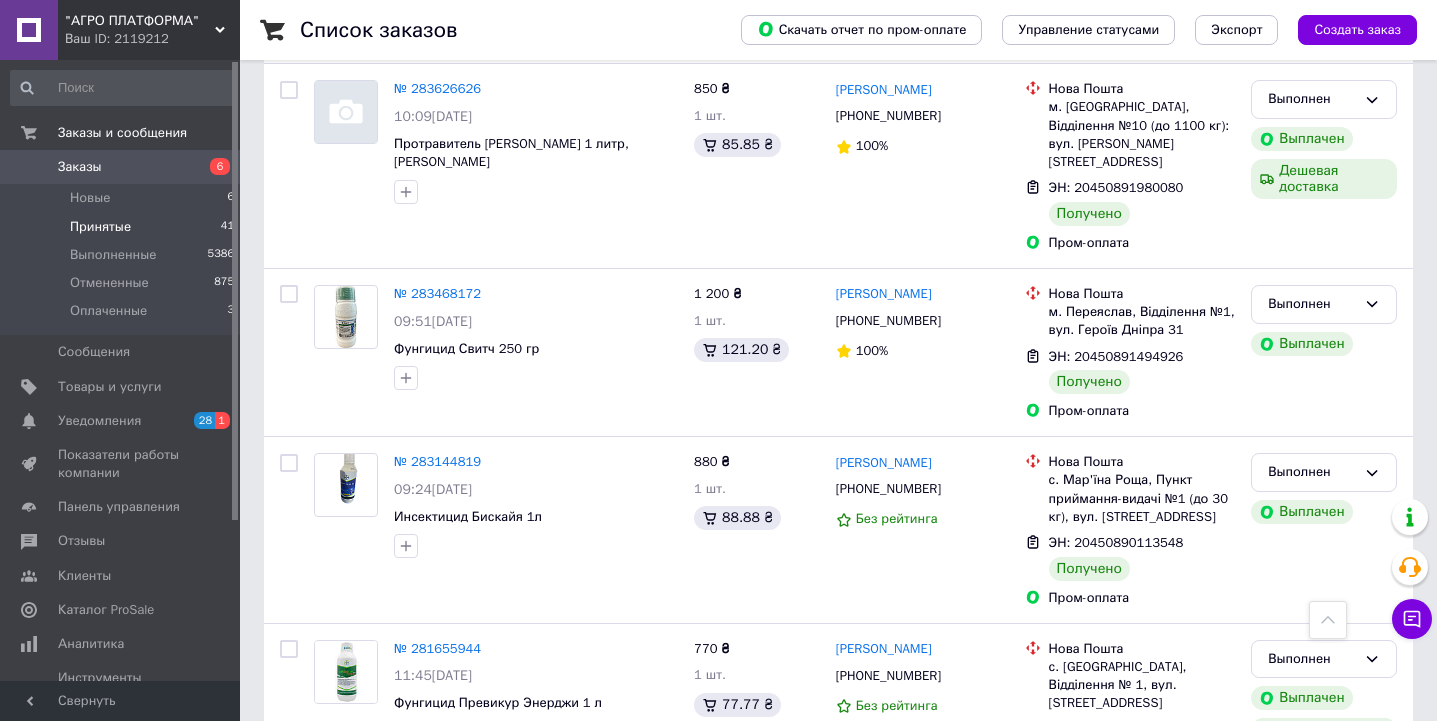 click on "3" at bounding box center (505, 854) 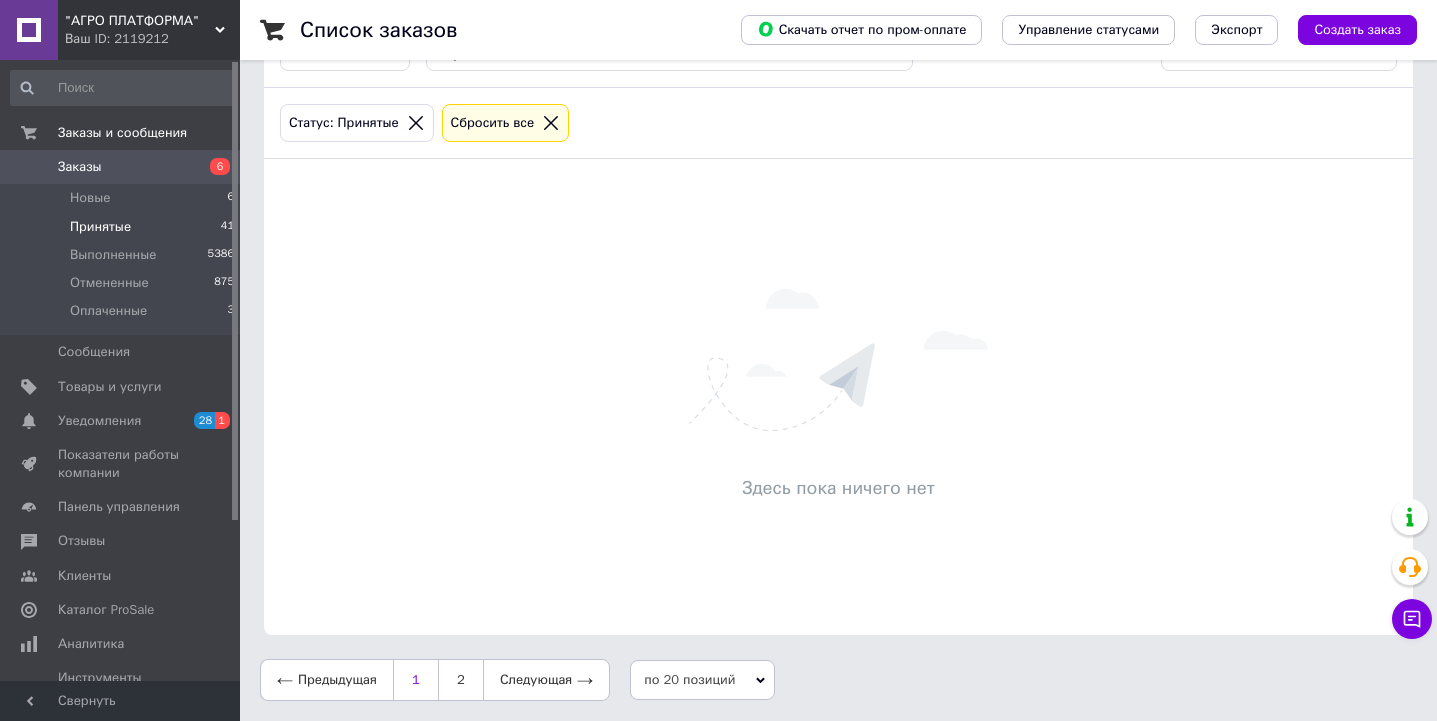scroll, scrollTop: 68, scrollLeft: 0, axis: vertical 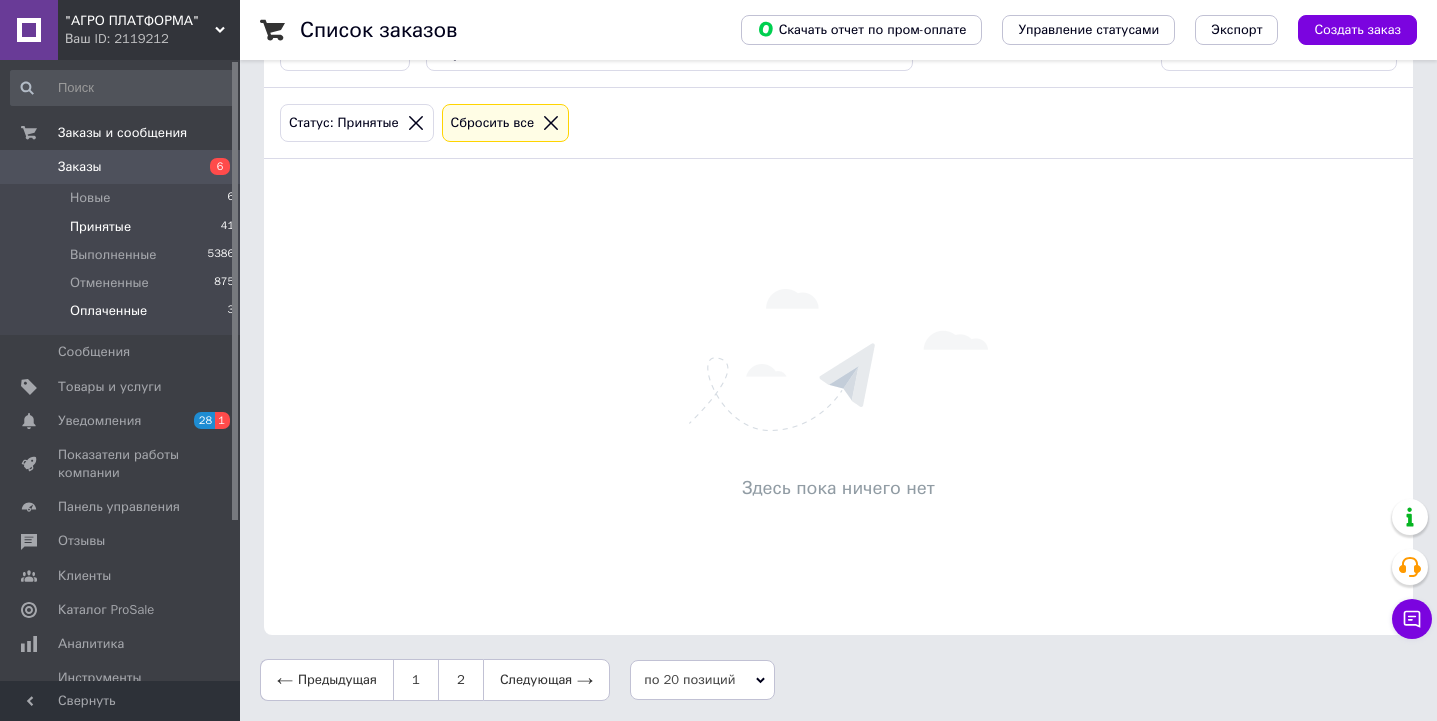 click on "Оплаченные" at bounding box center (108, 311) 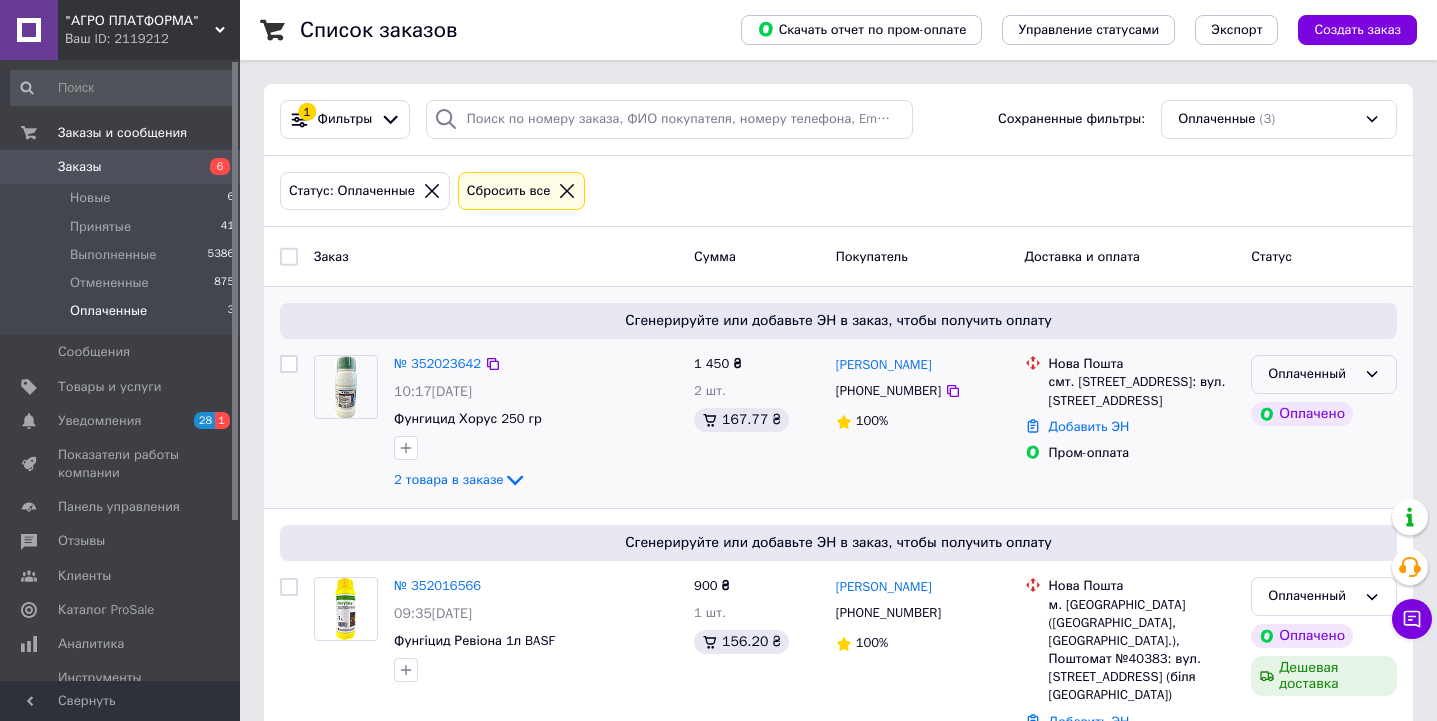click on "Оплаченный" at bounding box center (1312, 374) 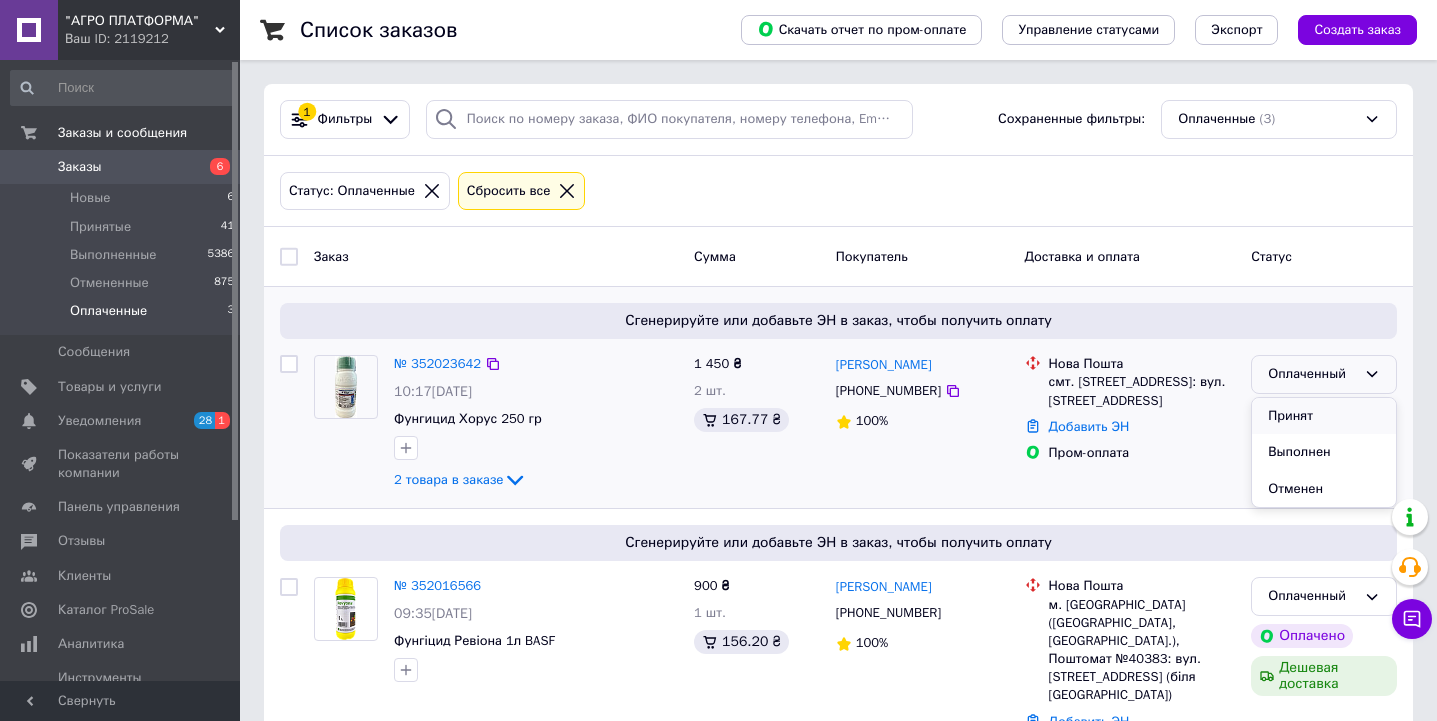 click on "Принят" at bounding box center (1324, 416) 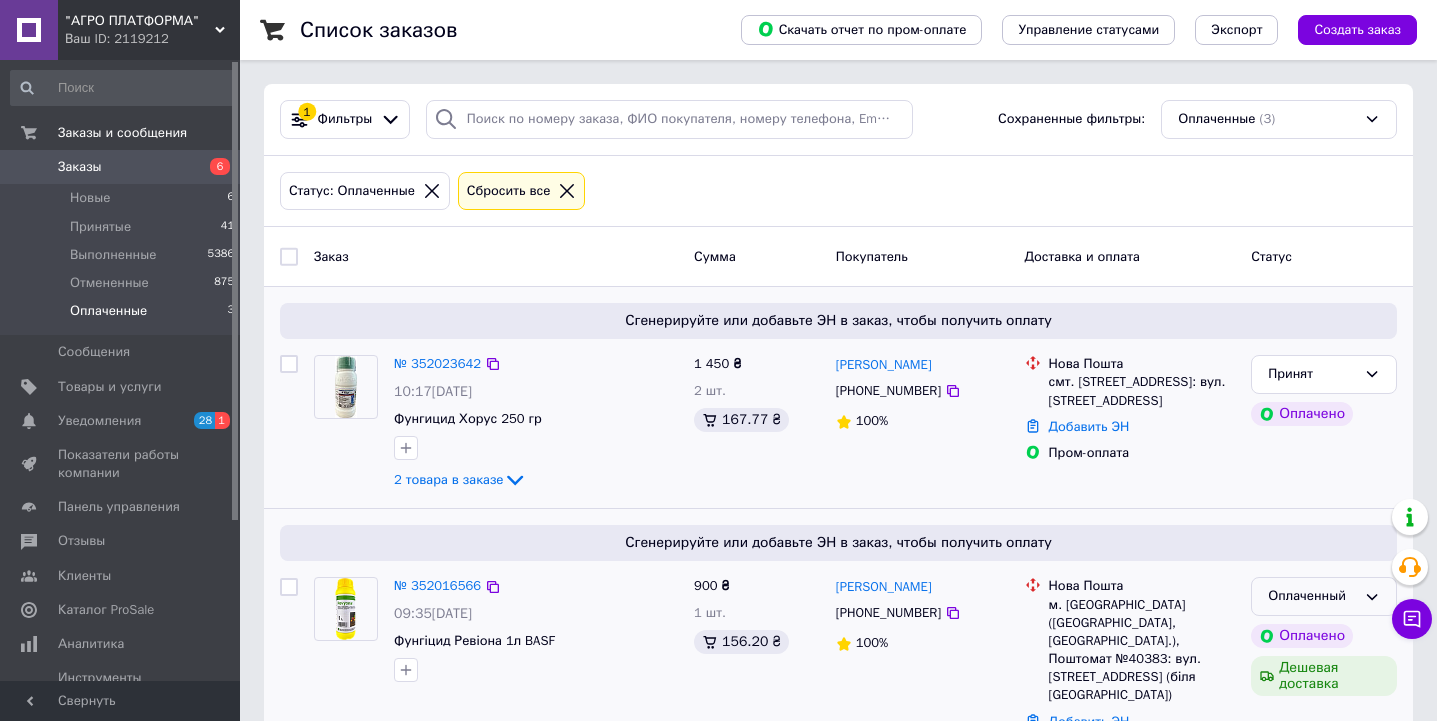 click on "Оплаченный" at bounding box center (1312, 596) 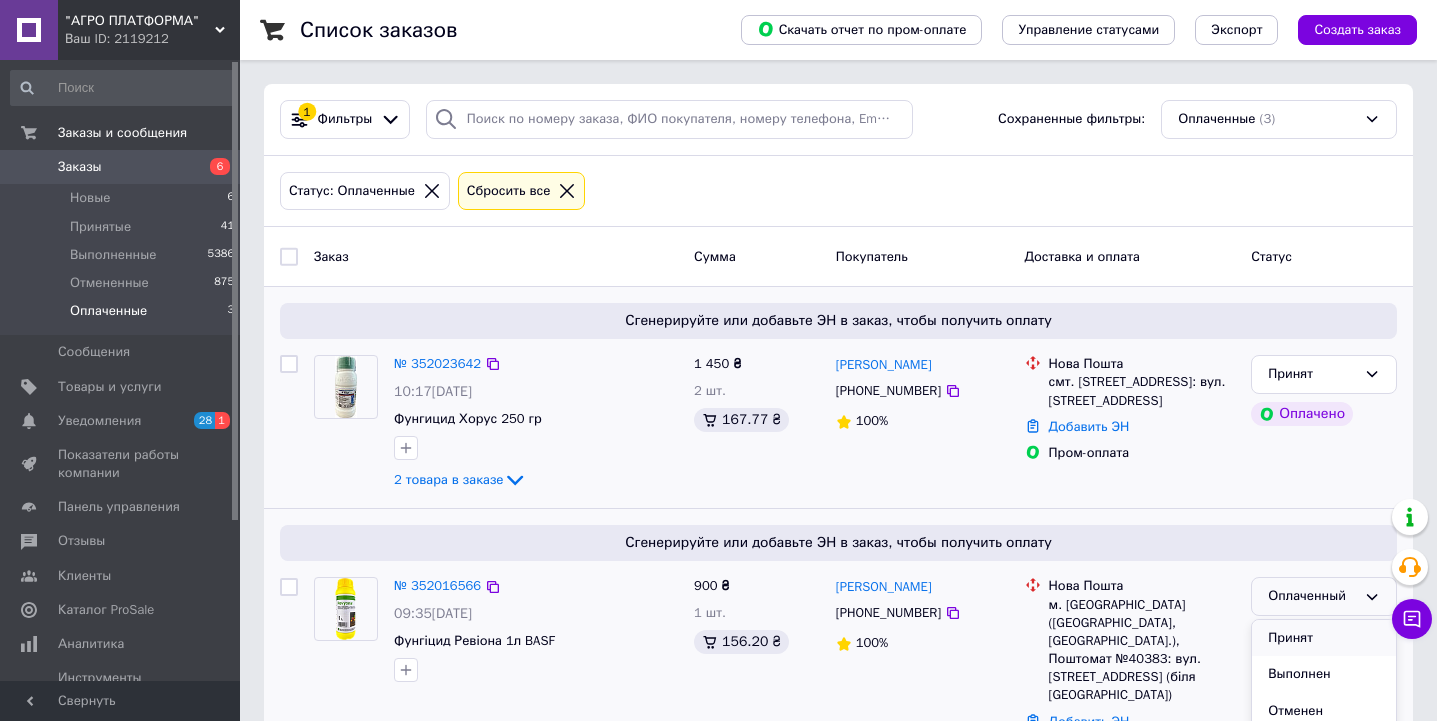 click on "Принят" at bounding box center (1324, 638) 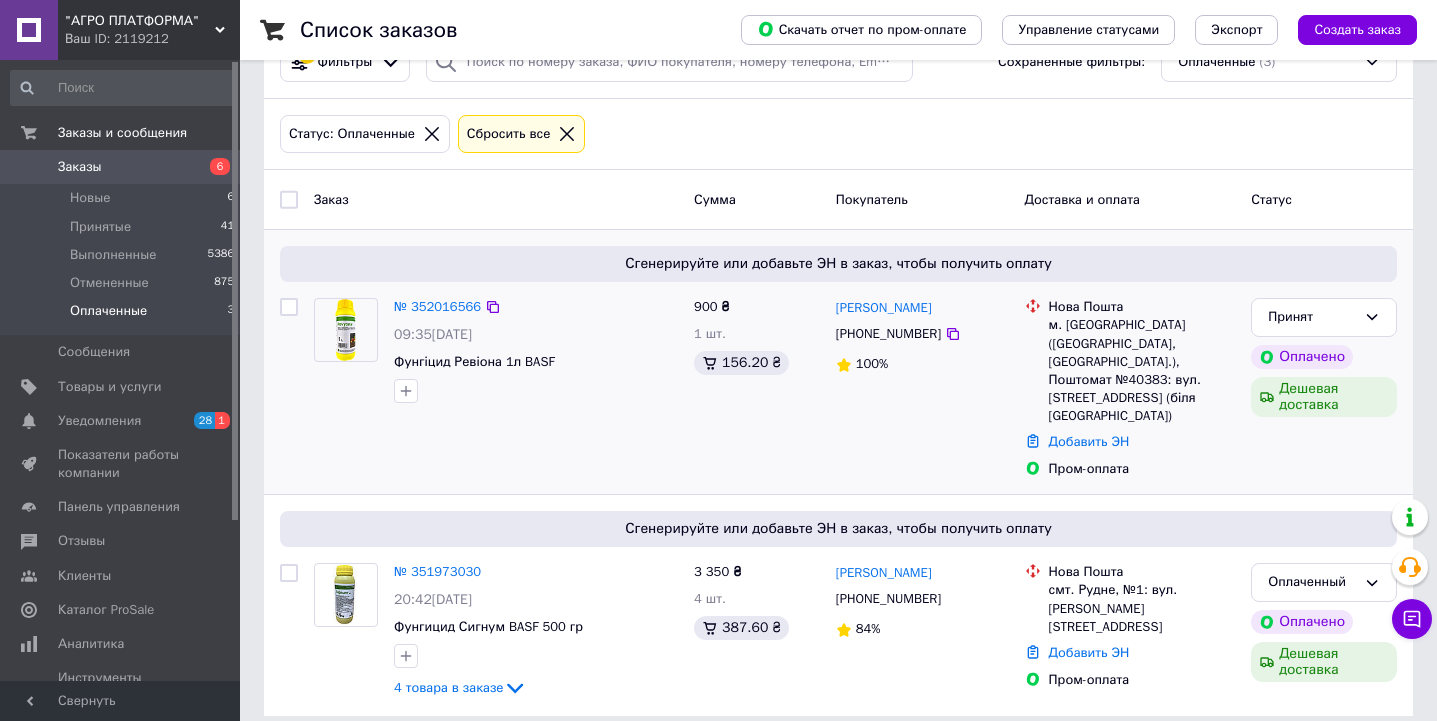 scroll, scrollTop: 55, scrollLeft: 0, axis: vertical 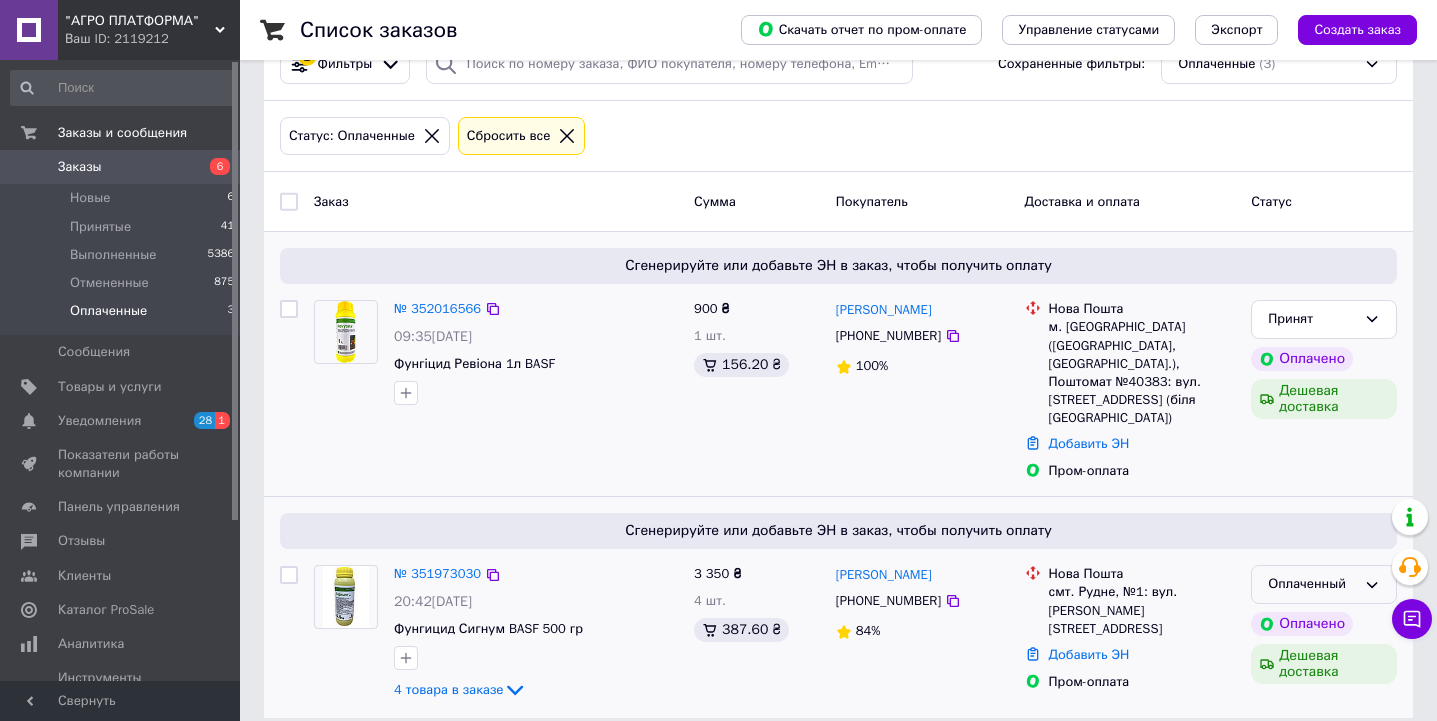 click 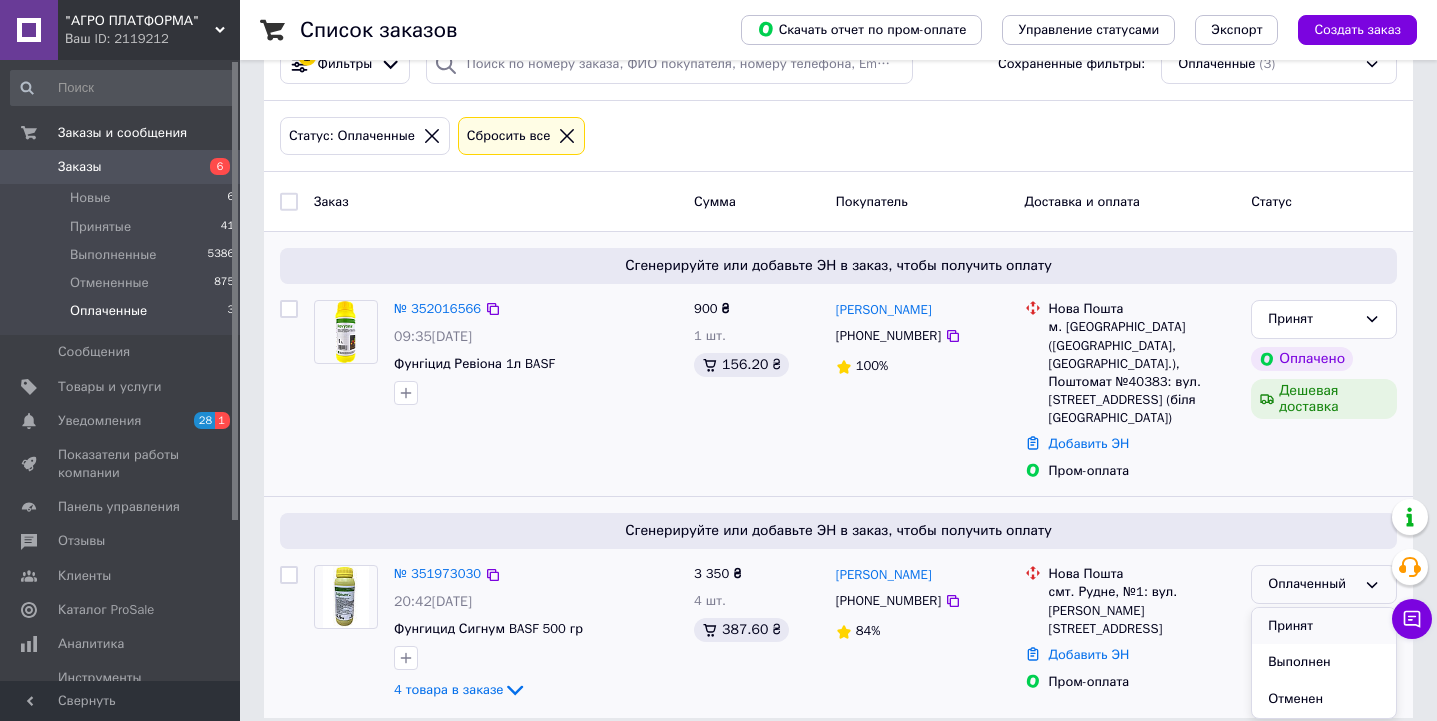 click on "Принят" at bounding box center [1324, 626] 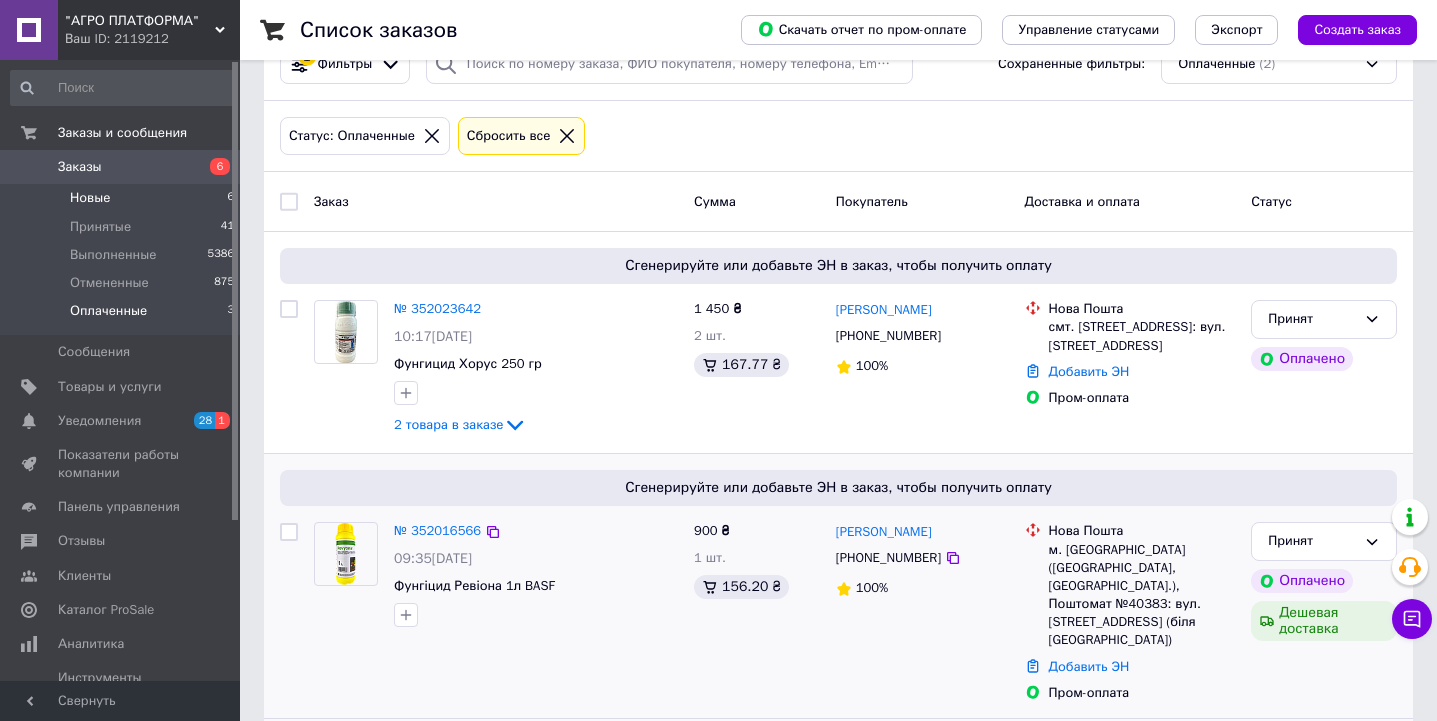 click on "Новые 6" at bounding box center (123, 198) 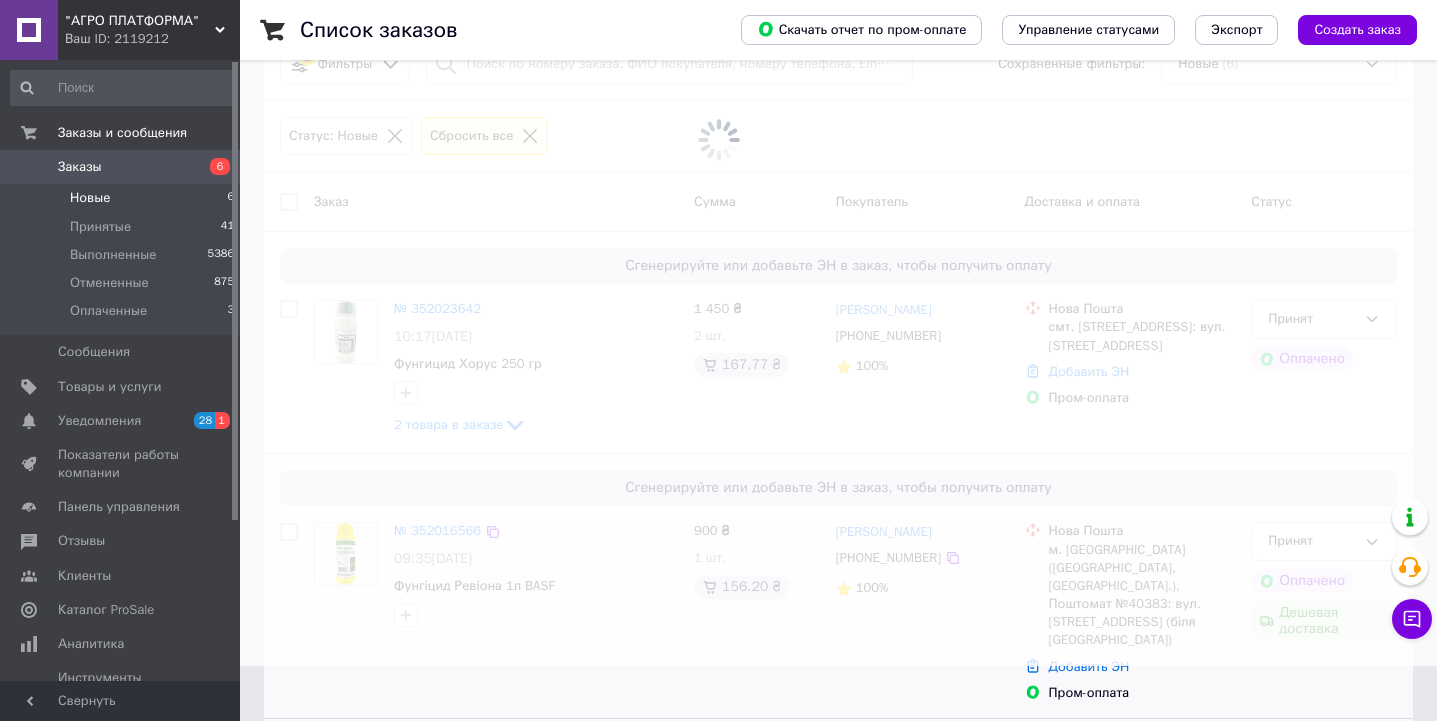 scroll, scrollTop: 0, scrollLeft: 0, axis: both 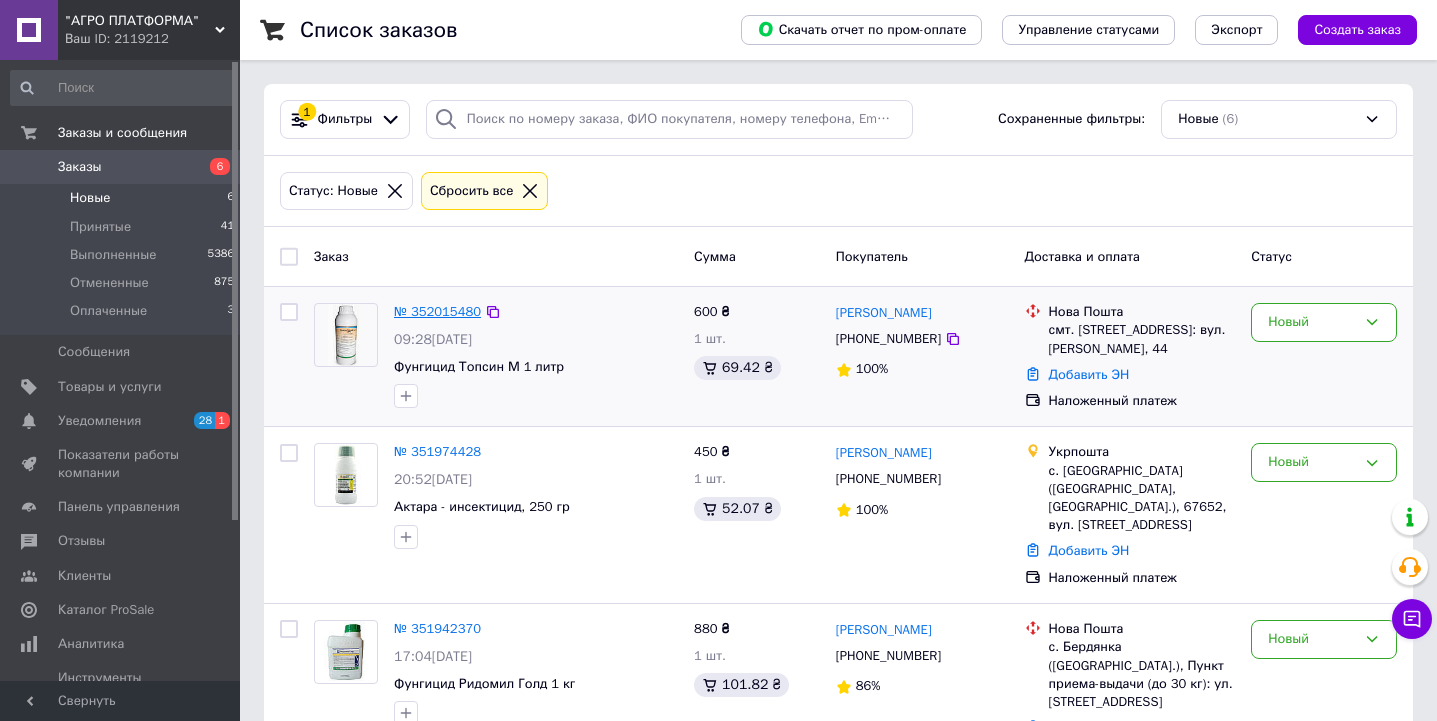 click on "№ 352015480" at bounding box center [437, 311] 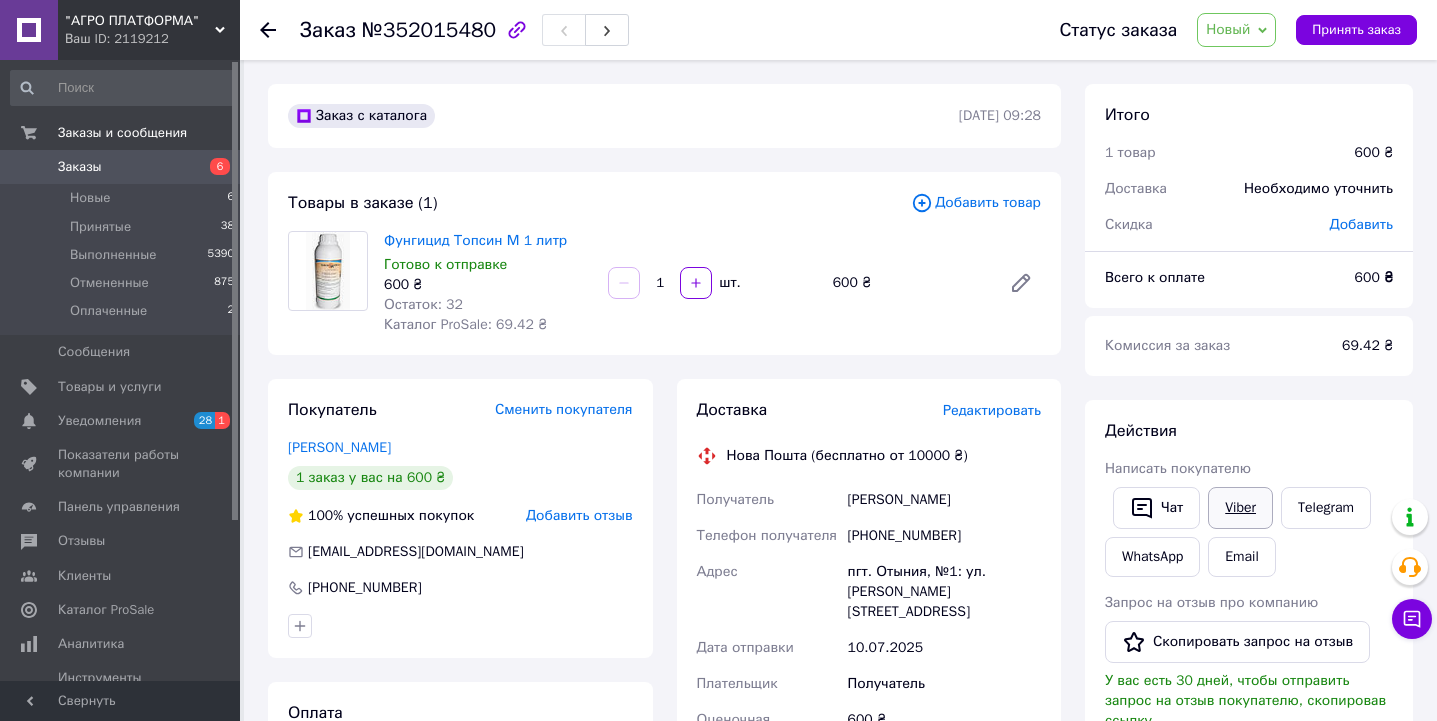 click on "Viber" at bounding box center [1240, 508] 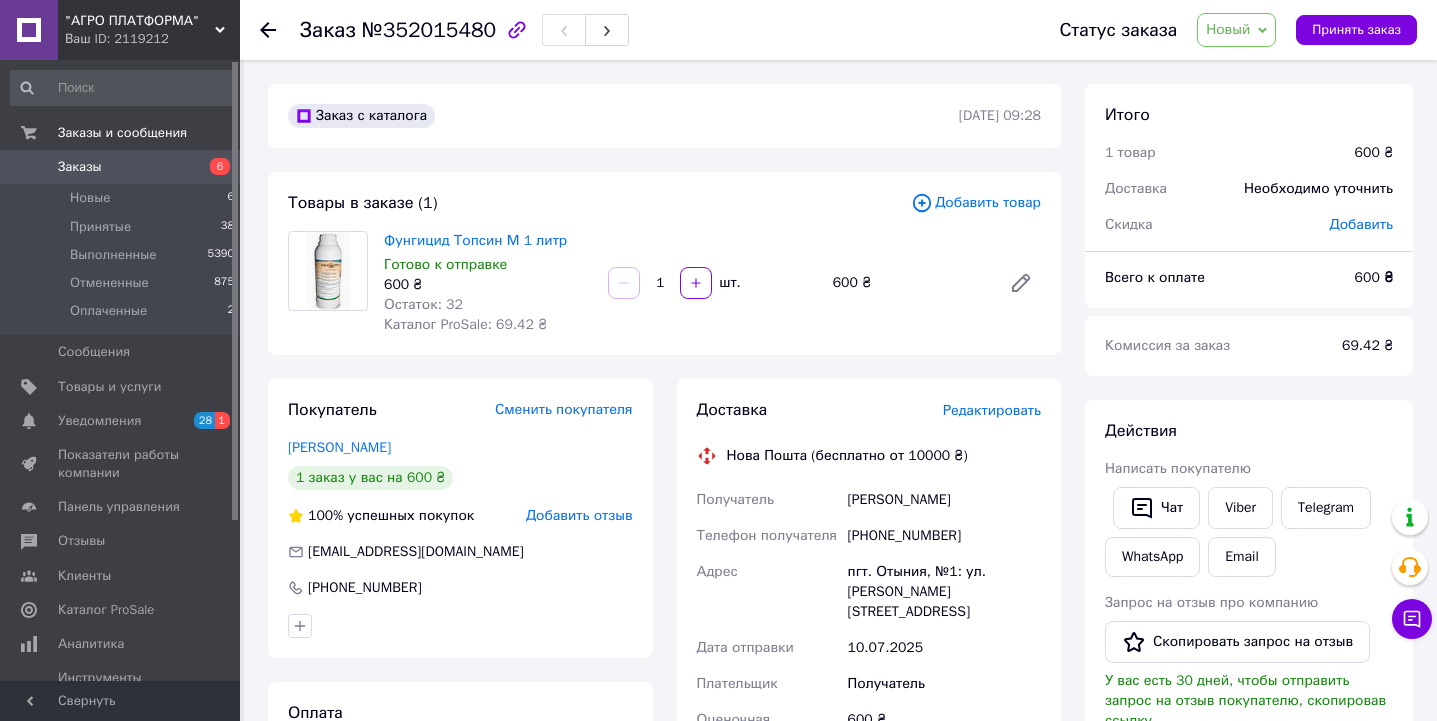 click 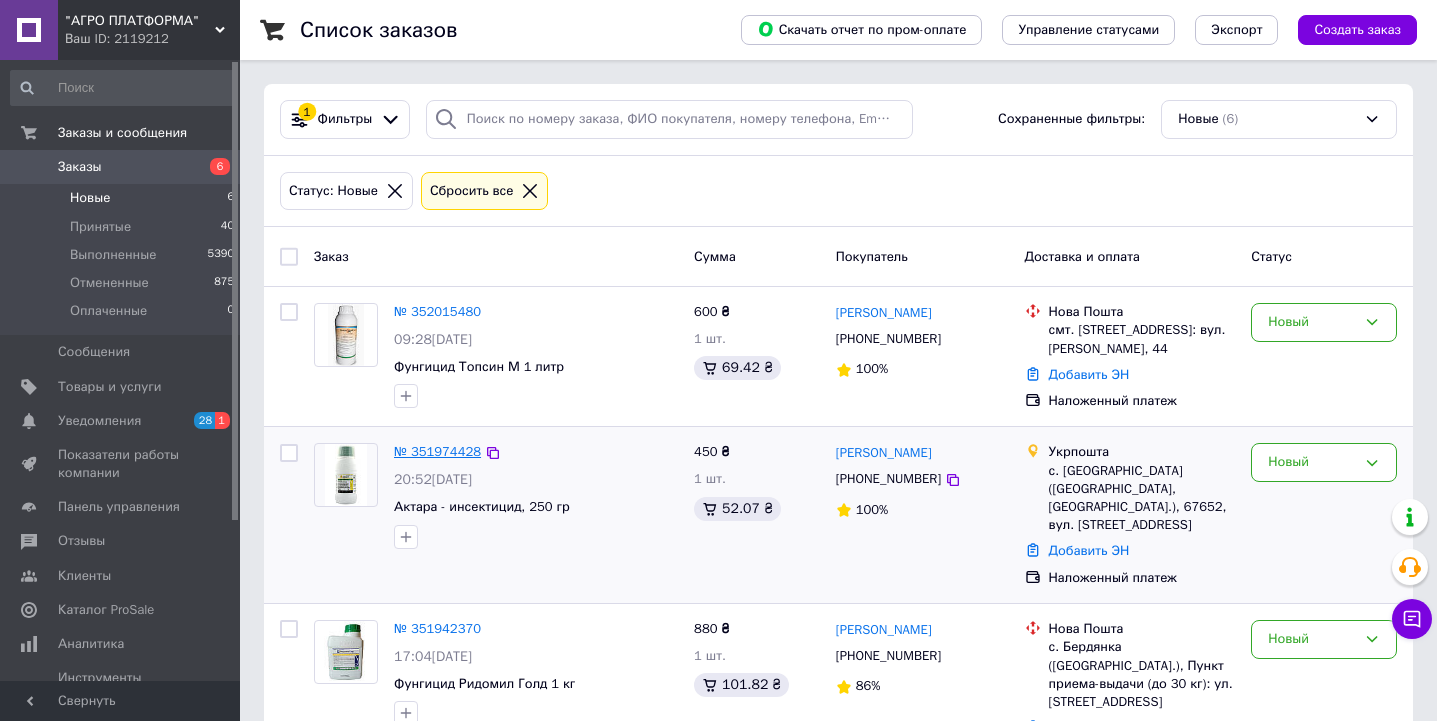 click on "№ 351974428" at bounding box center (437, 451) 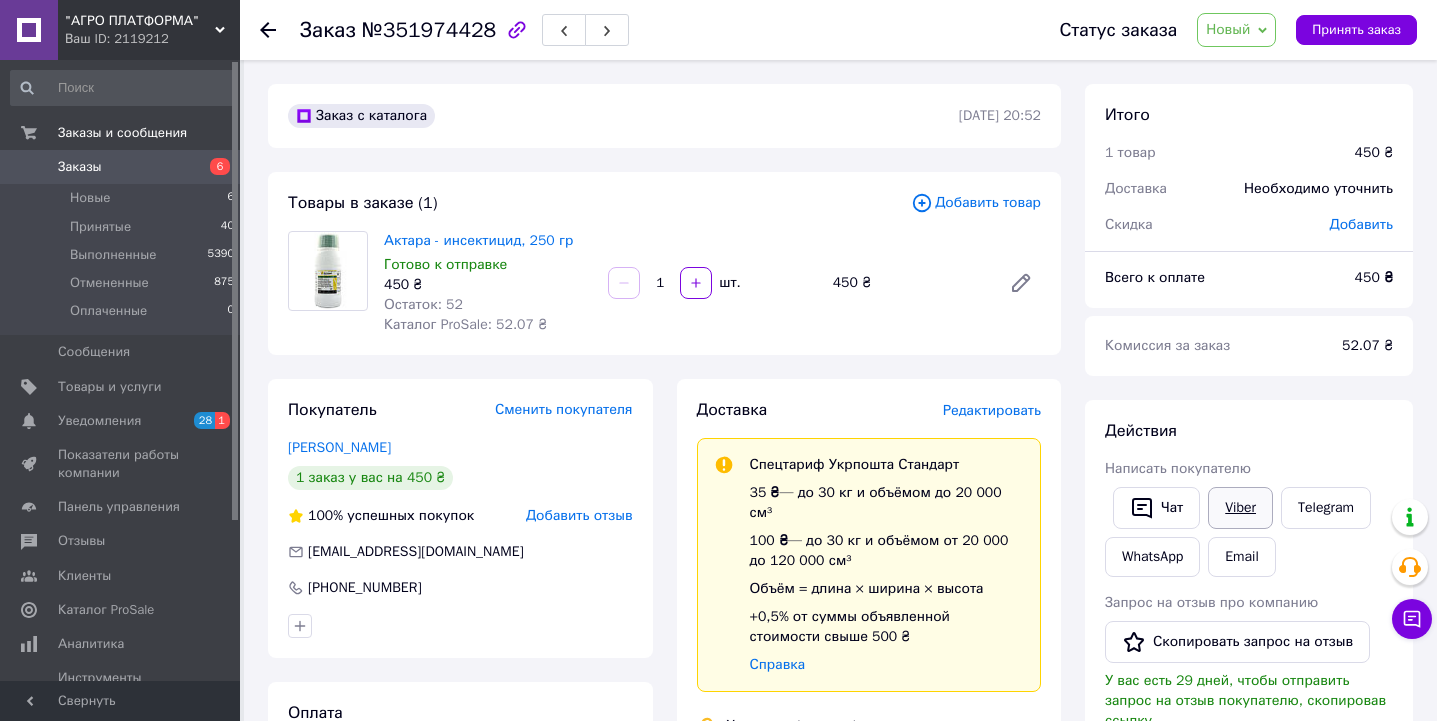 click on "Viber" at bounding box center (1240, 508) 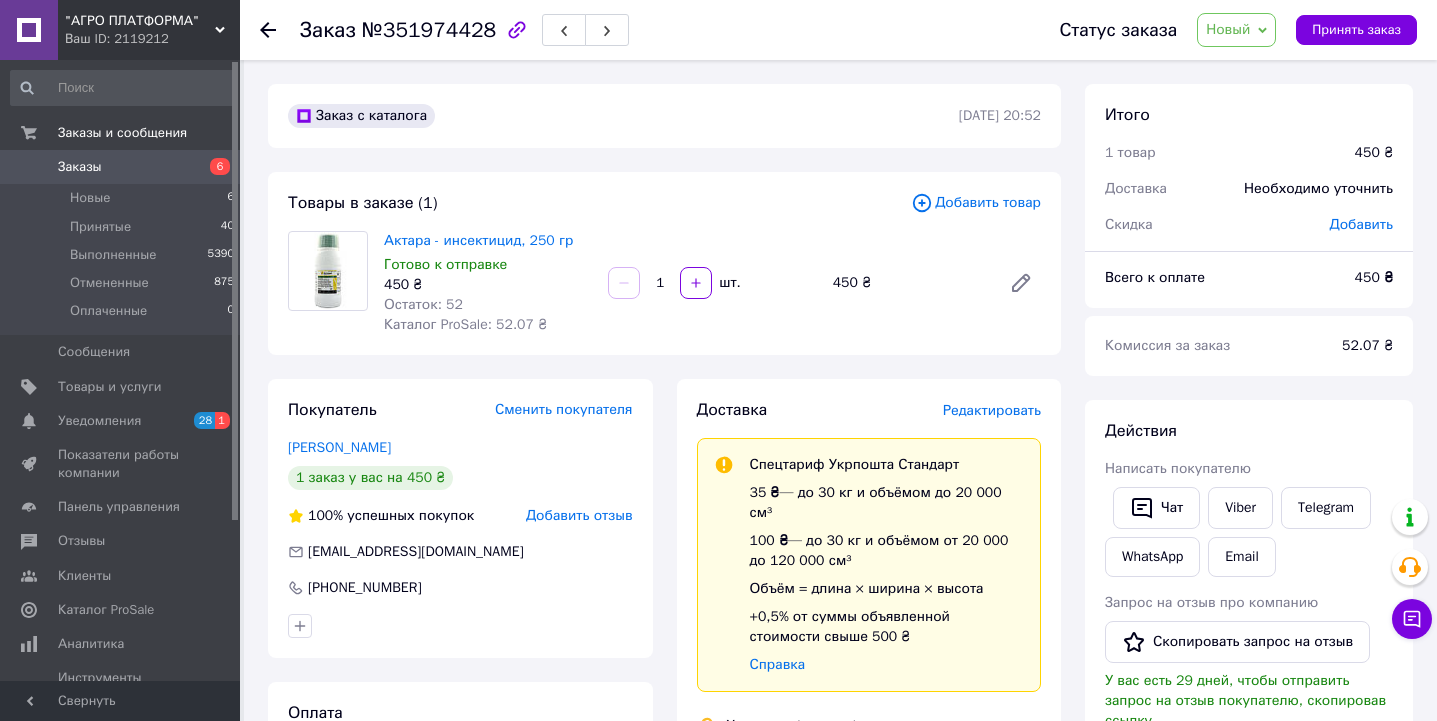 click 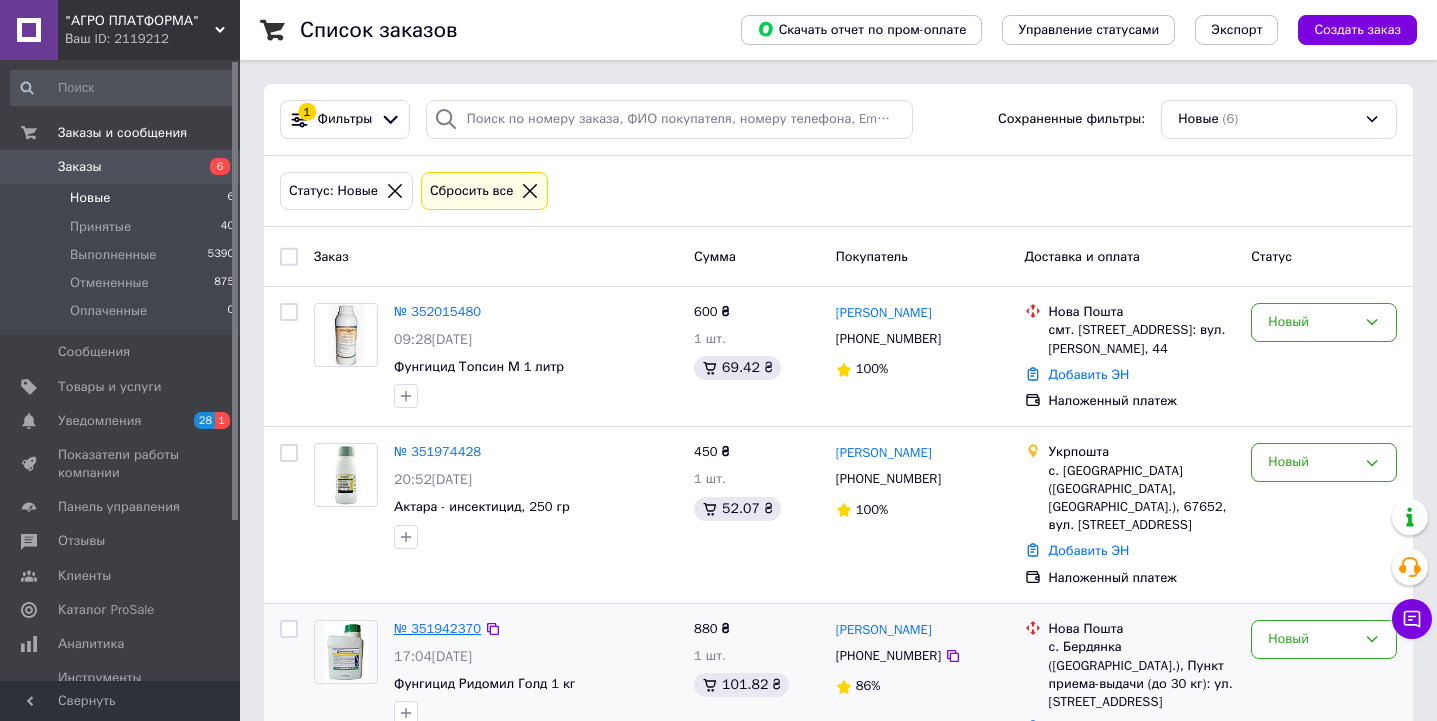 click on "№ 351942370" at bounding box center (437, 628) 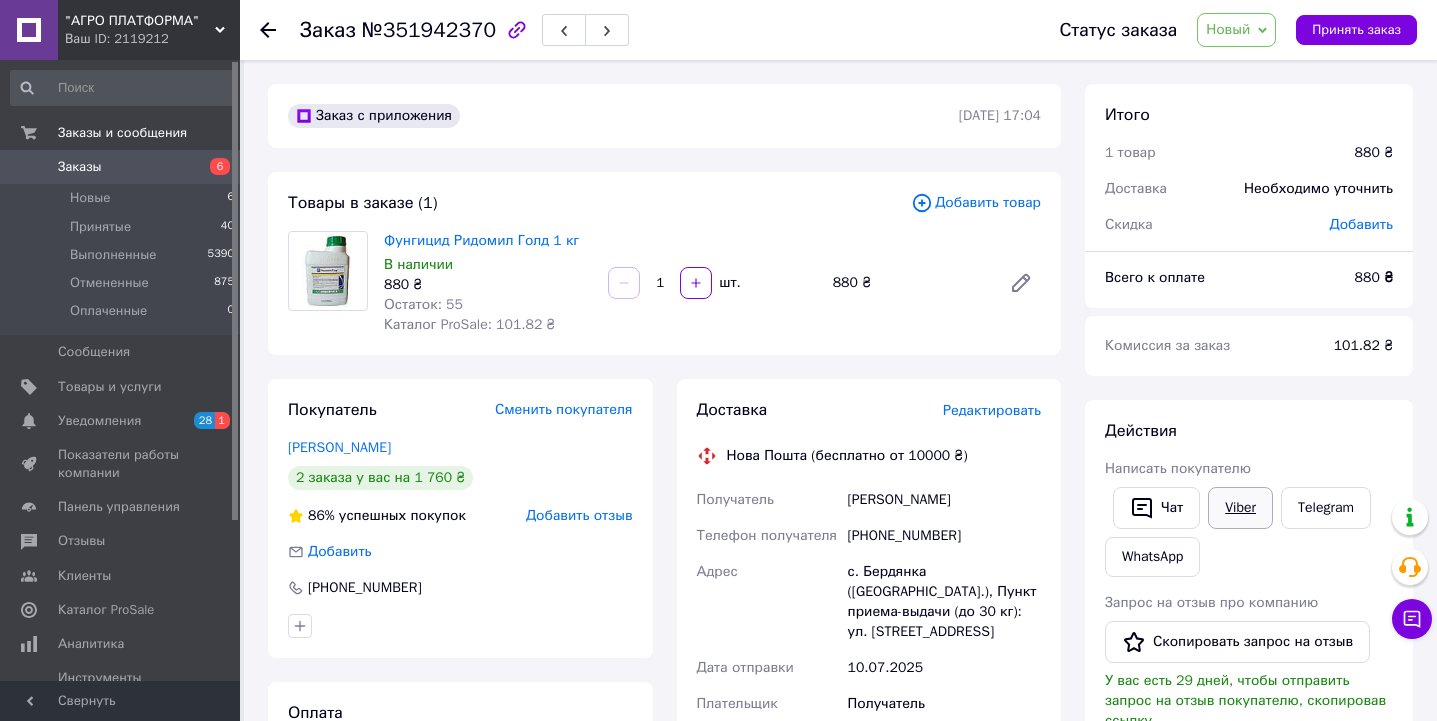 click on "Viber" at bounding box center [1240, 508] 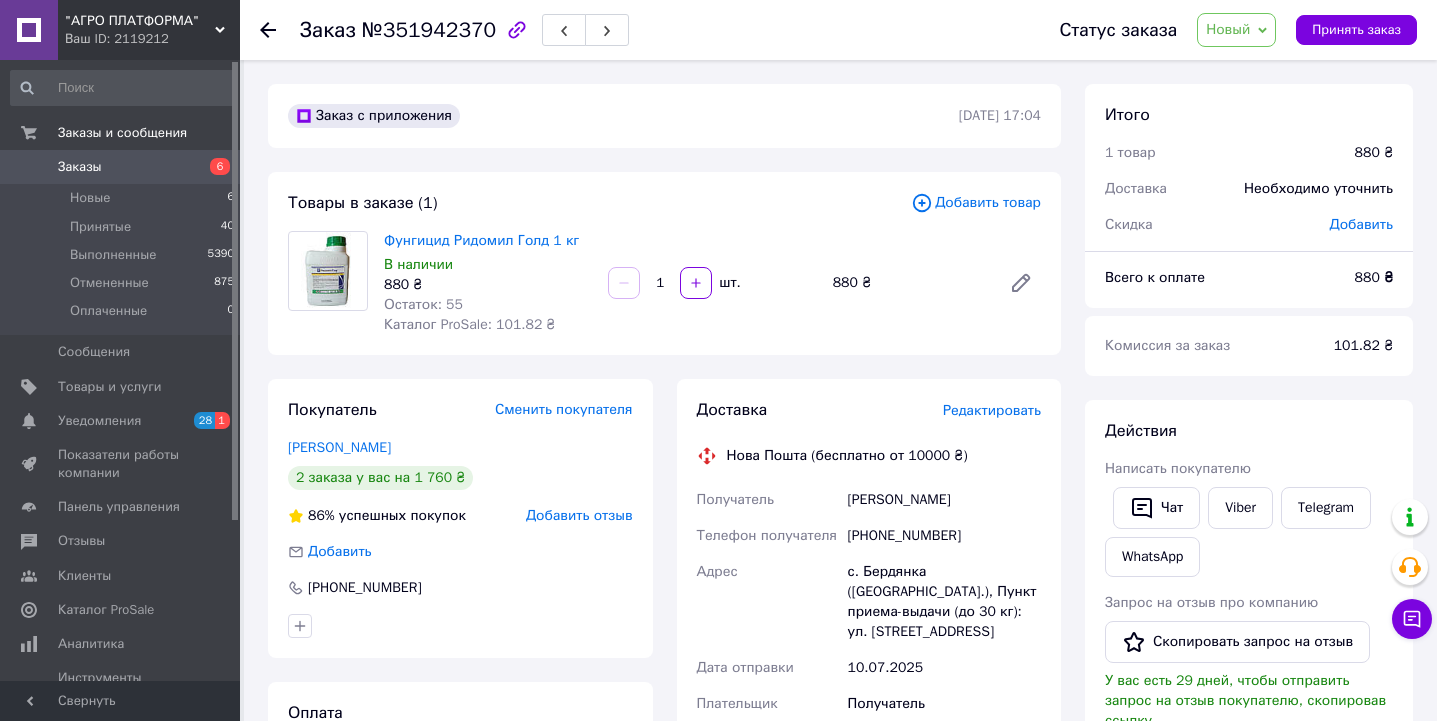 click 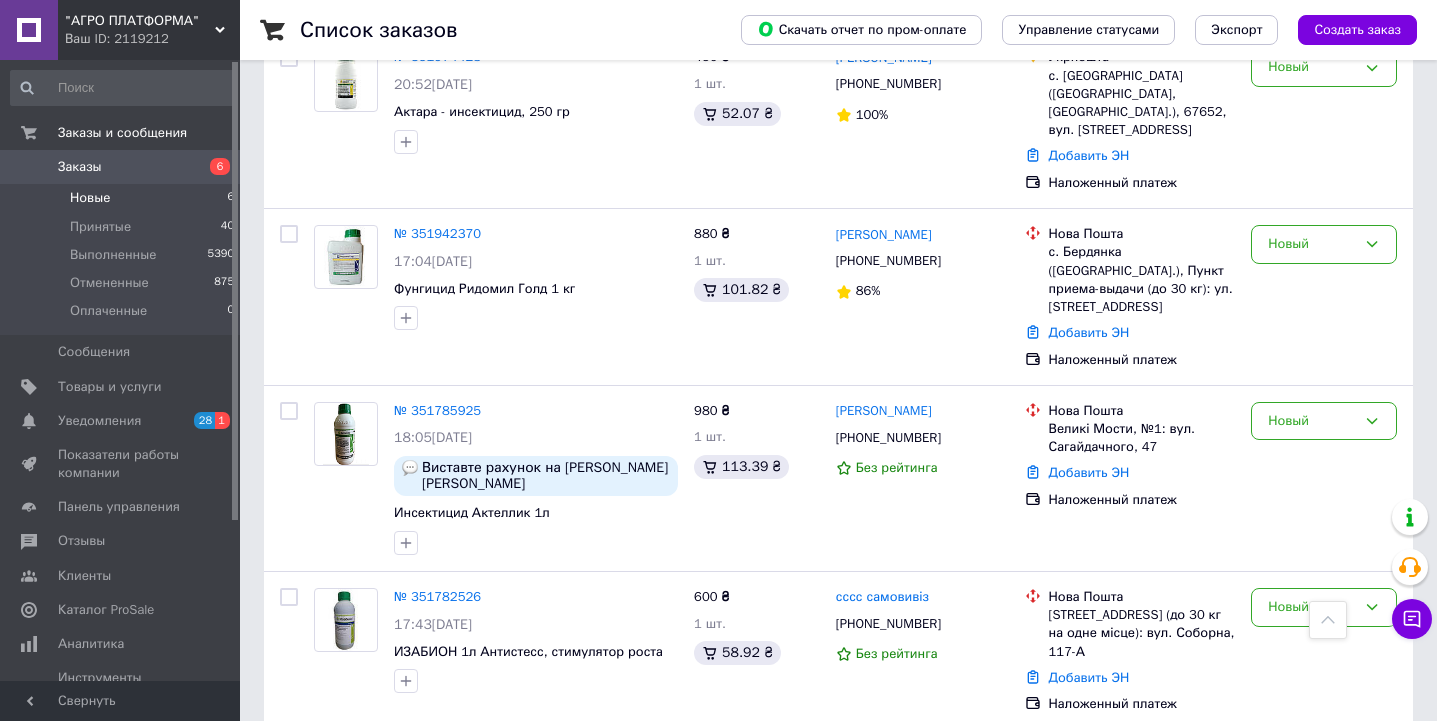 scroll, scrollTop: 405, scrollLeft: 0, axis: vertical 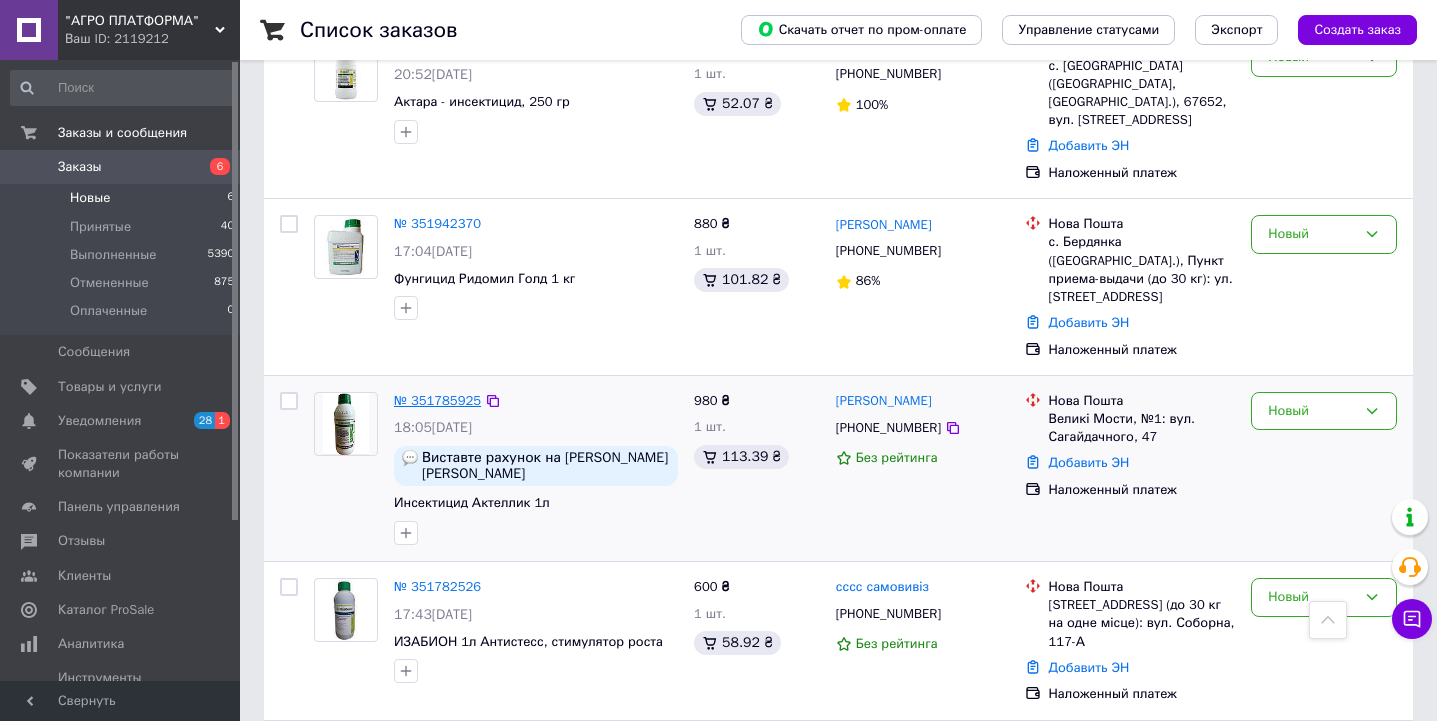click on "№ 351785925" at bounding box center [437, 400] 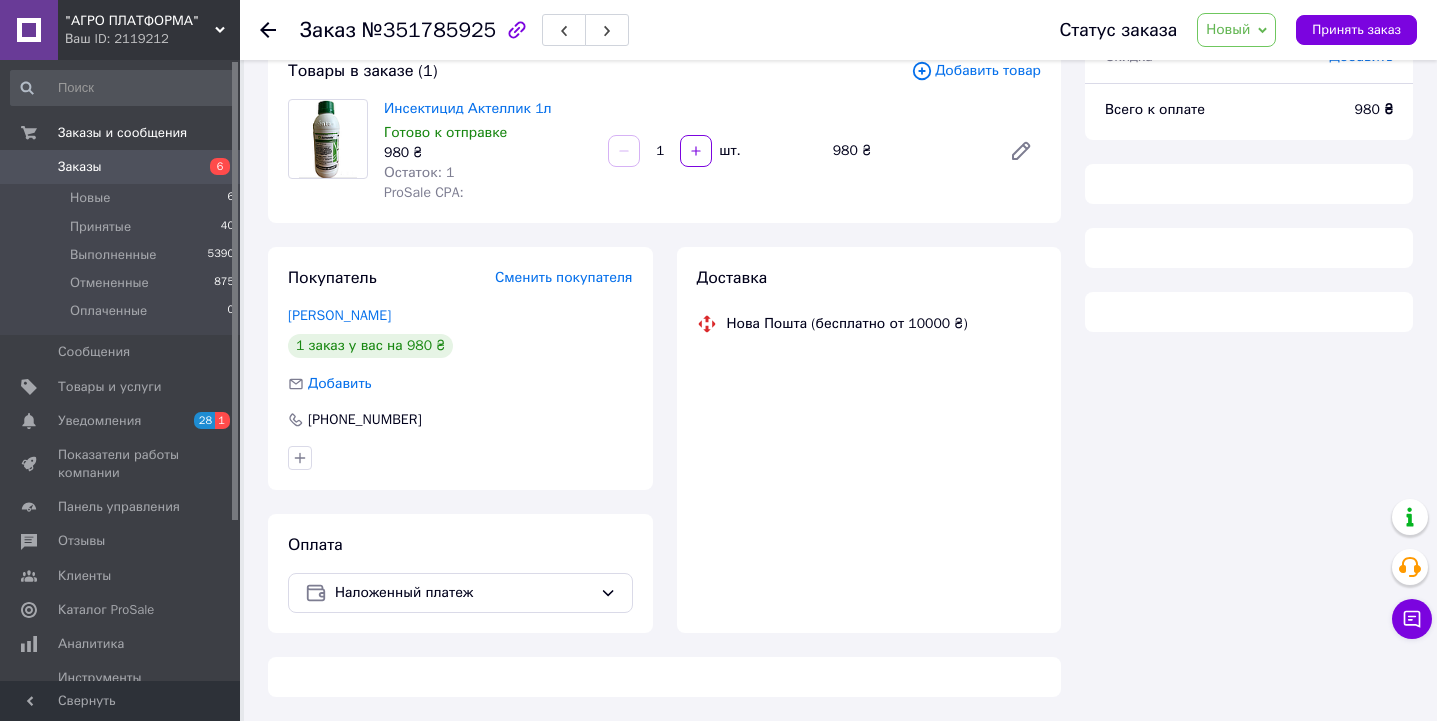 scroll, scrollTop: 129, scrollLeft: 0, axis: vertical 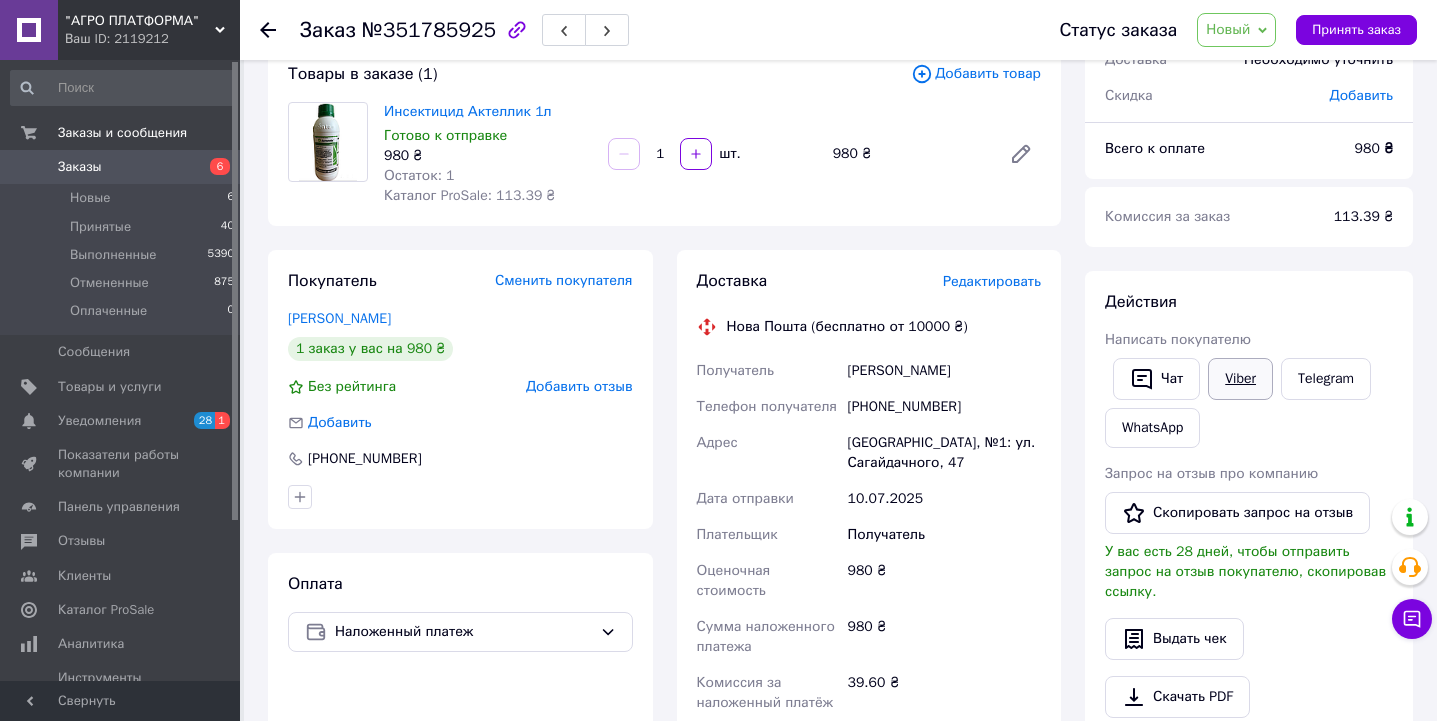 click on "Viber" at bounding box center (1240, 379) 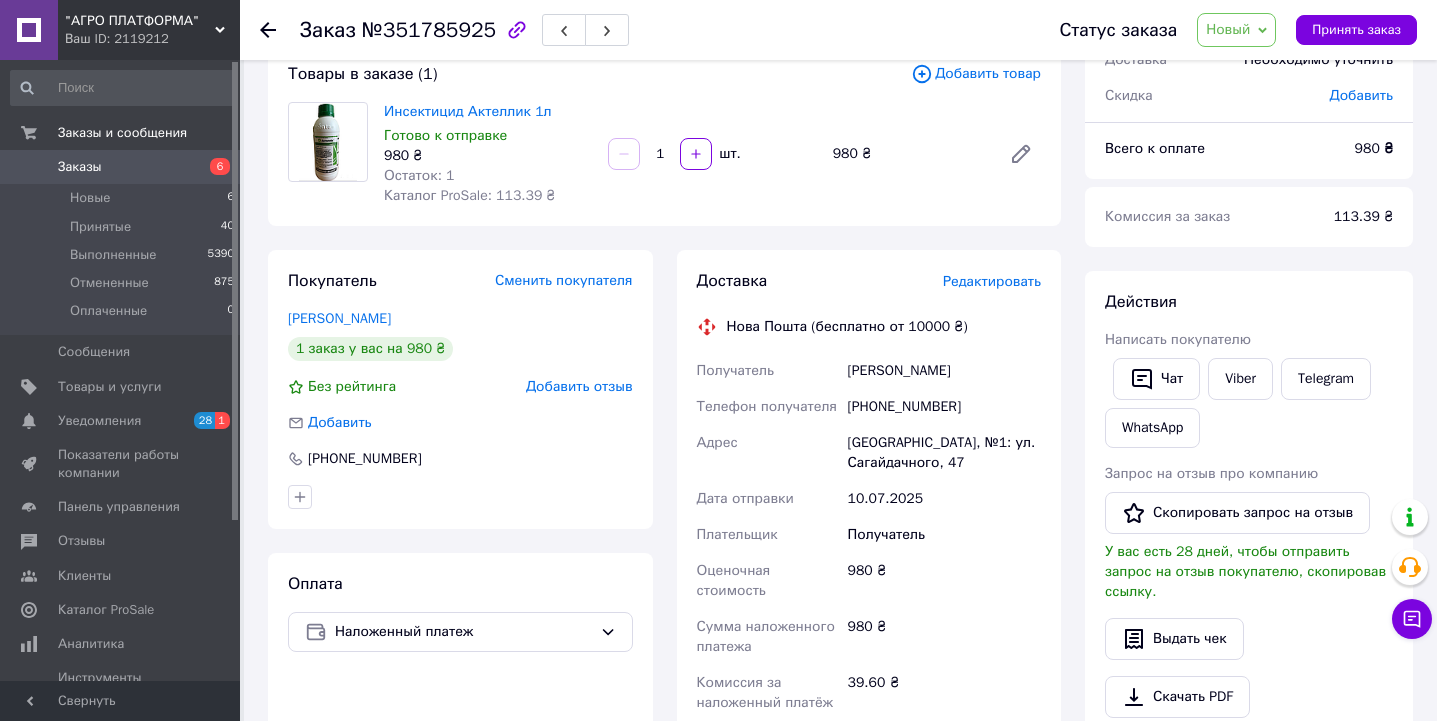 click 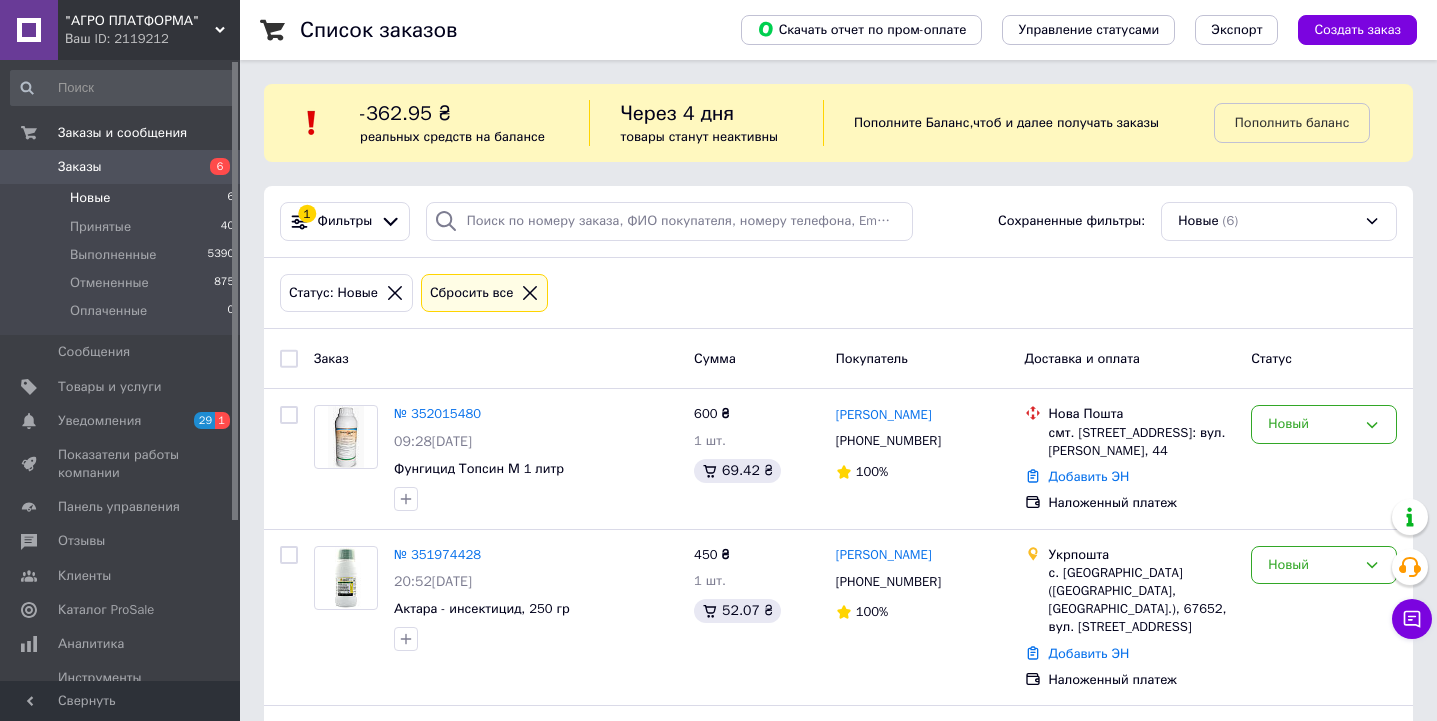 scroll, scrollTop: 0, scrollLeft: 0, axis: both 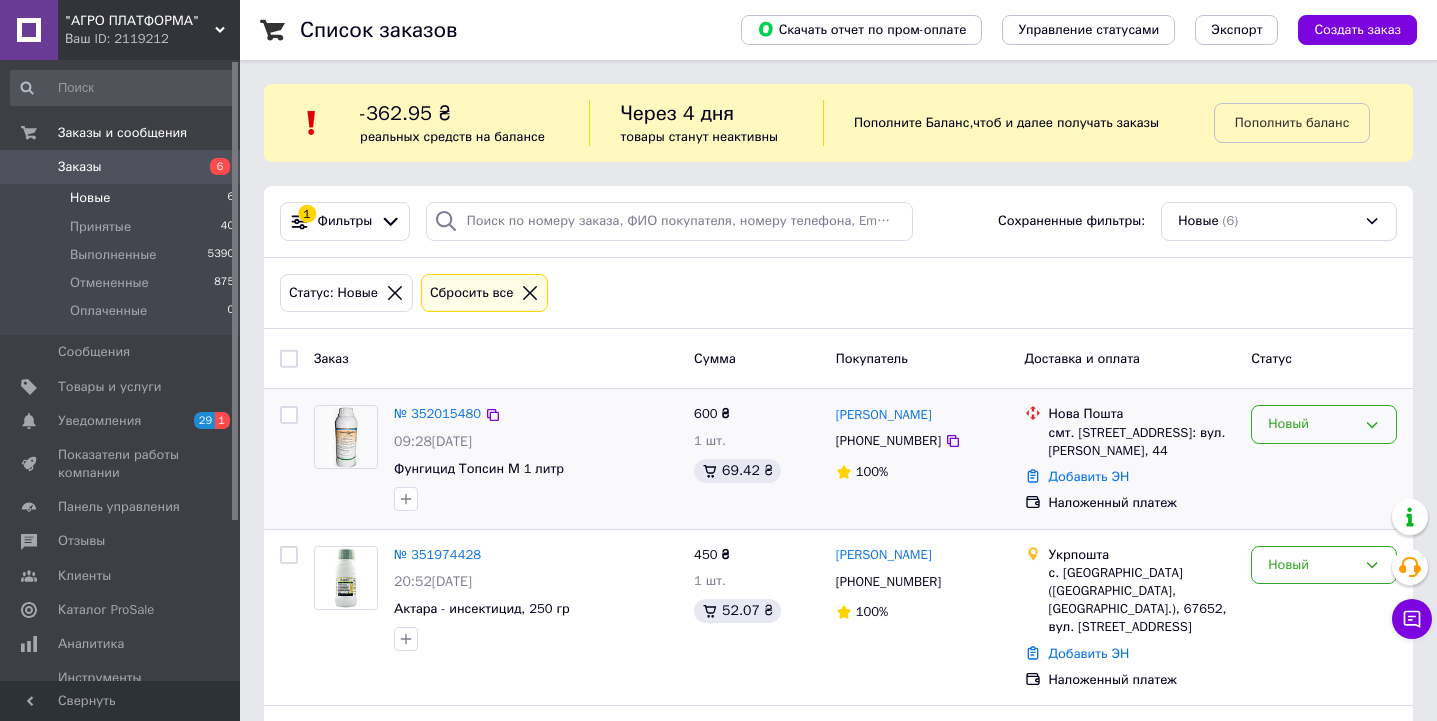 click on "Новый" at bounding box center [1312, 424] 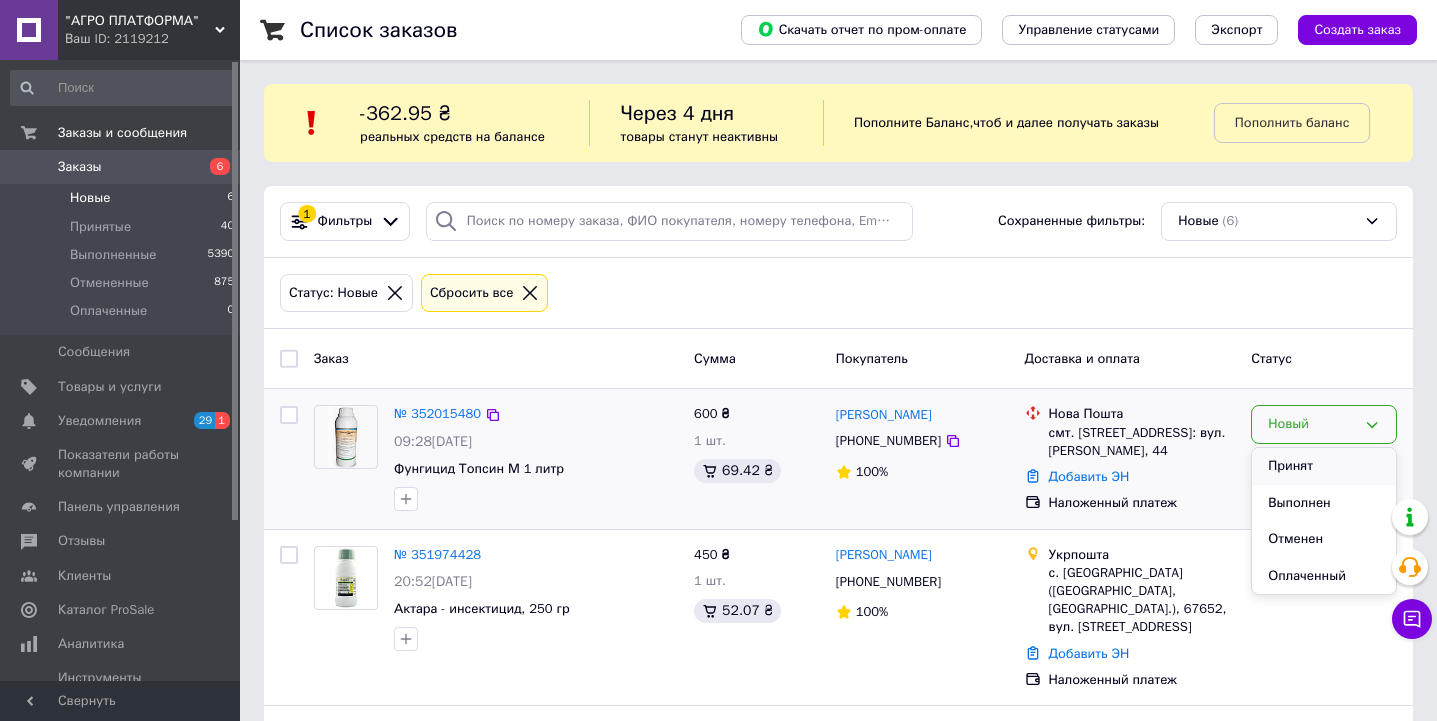 click on "Принят" at bounding box center [1324, 466] 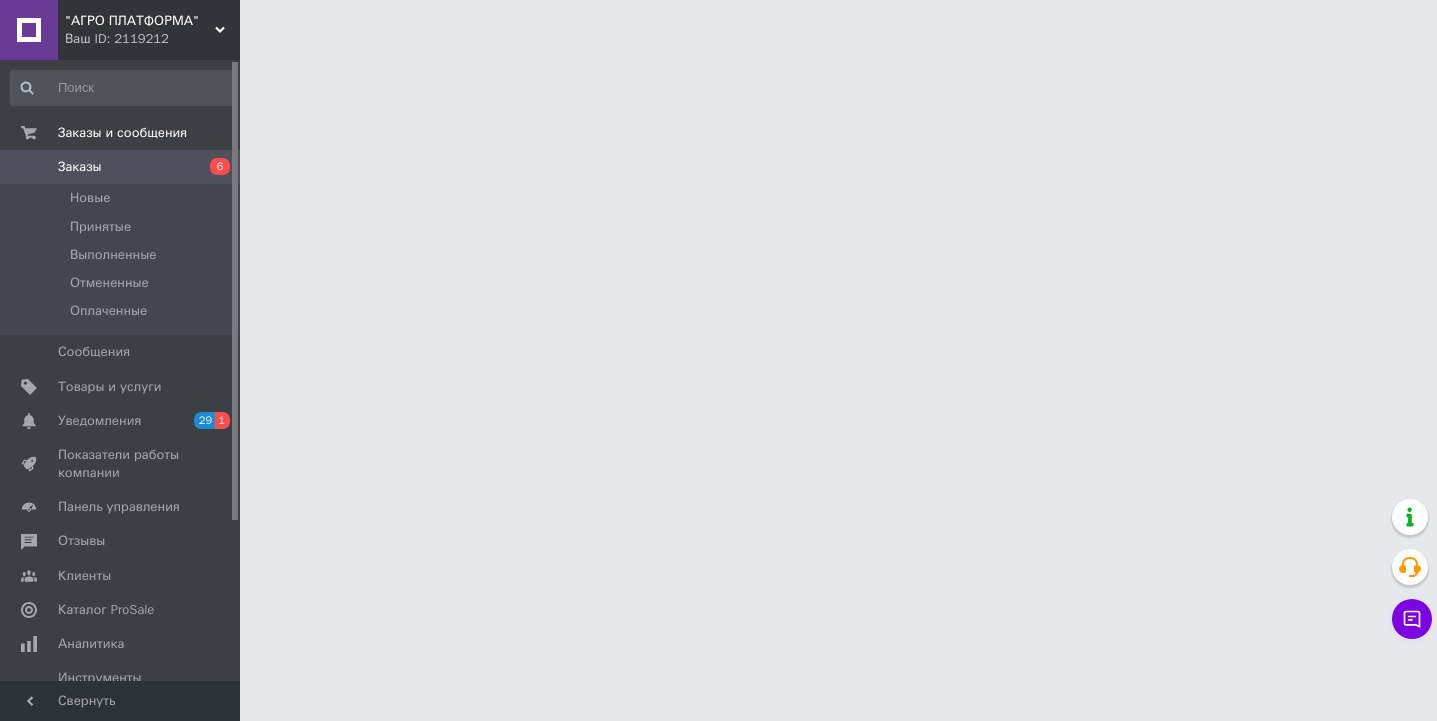 scroll, scrollTop: 0, scrollLeft: 0, axis: both 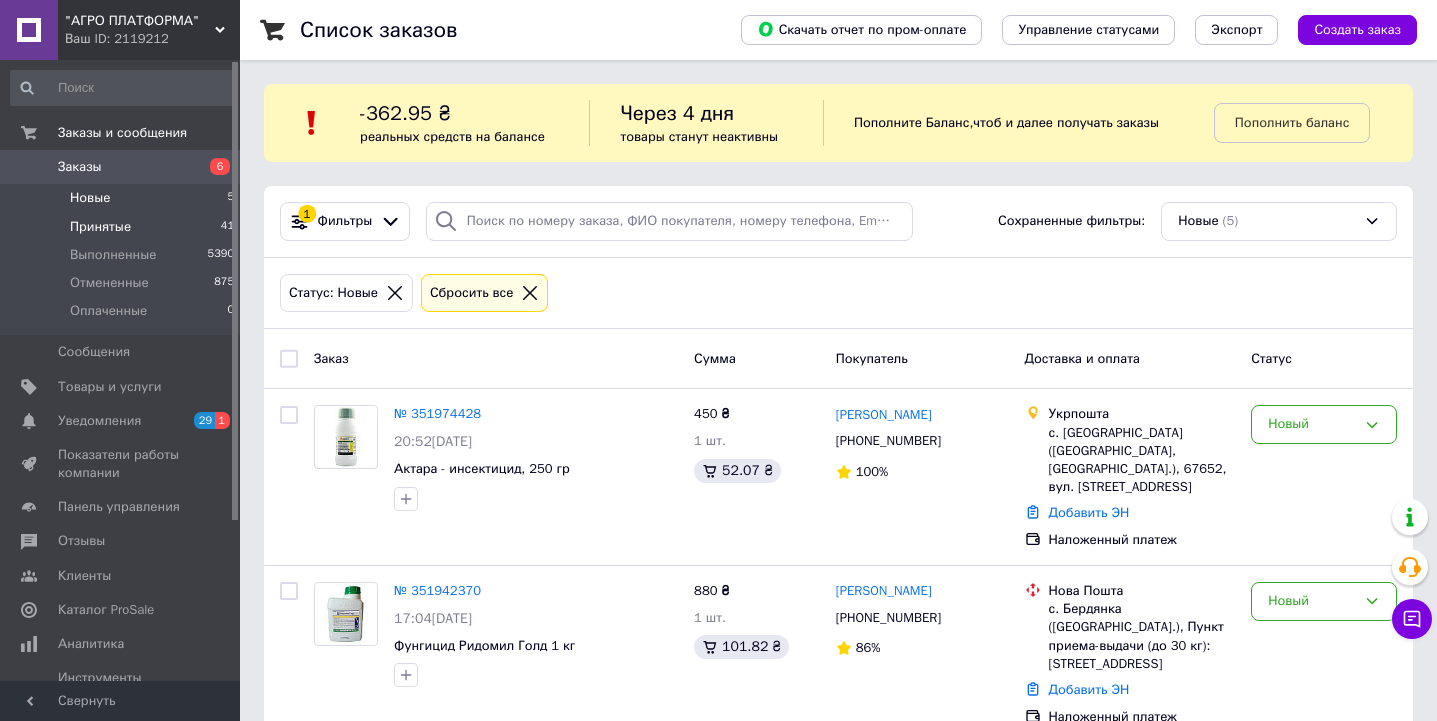 click on "Принятые" at bounding box center (100, 227) 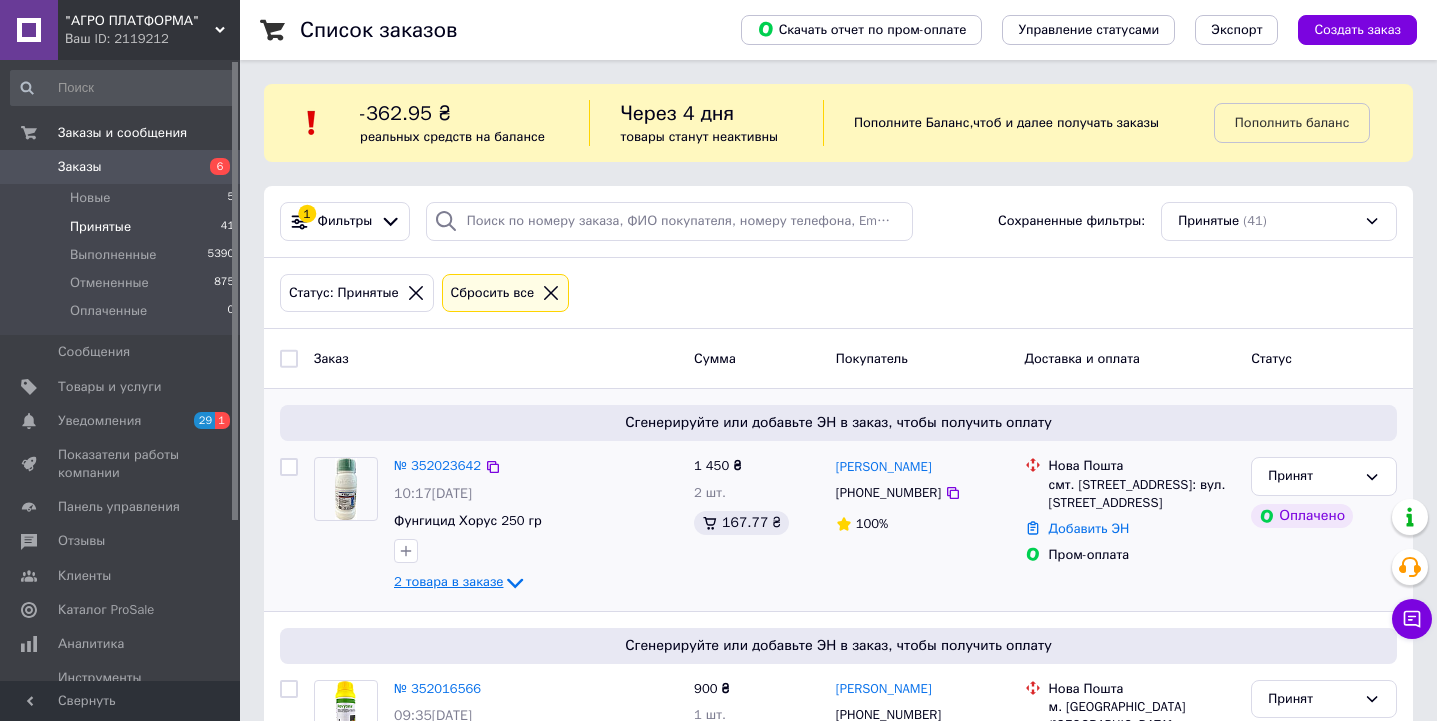 click on "2 товара в заказе" at bounding box center [448, 581] 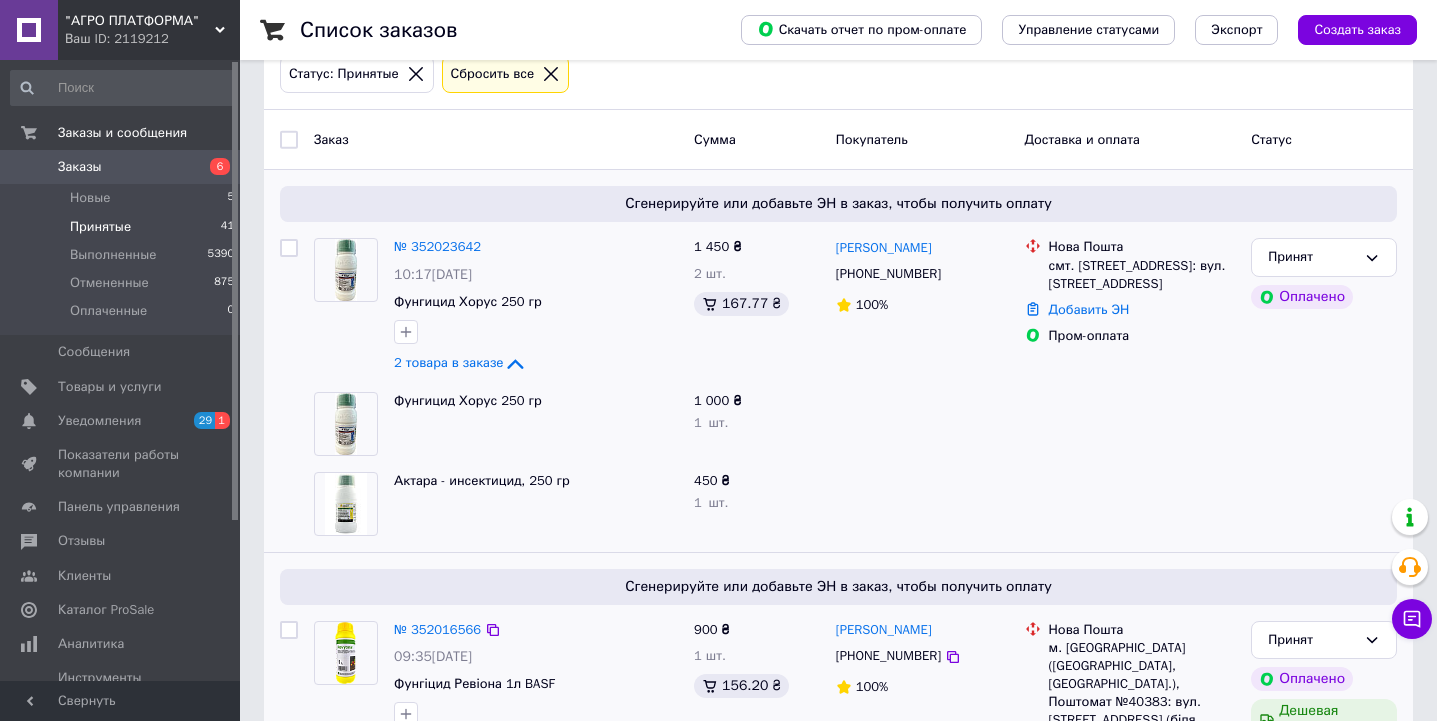 scroll, scrollTop: 220, scrollLeft: 0, axis: vertical 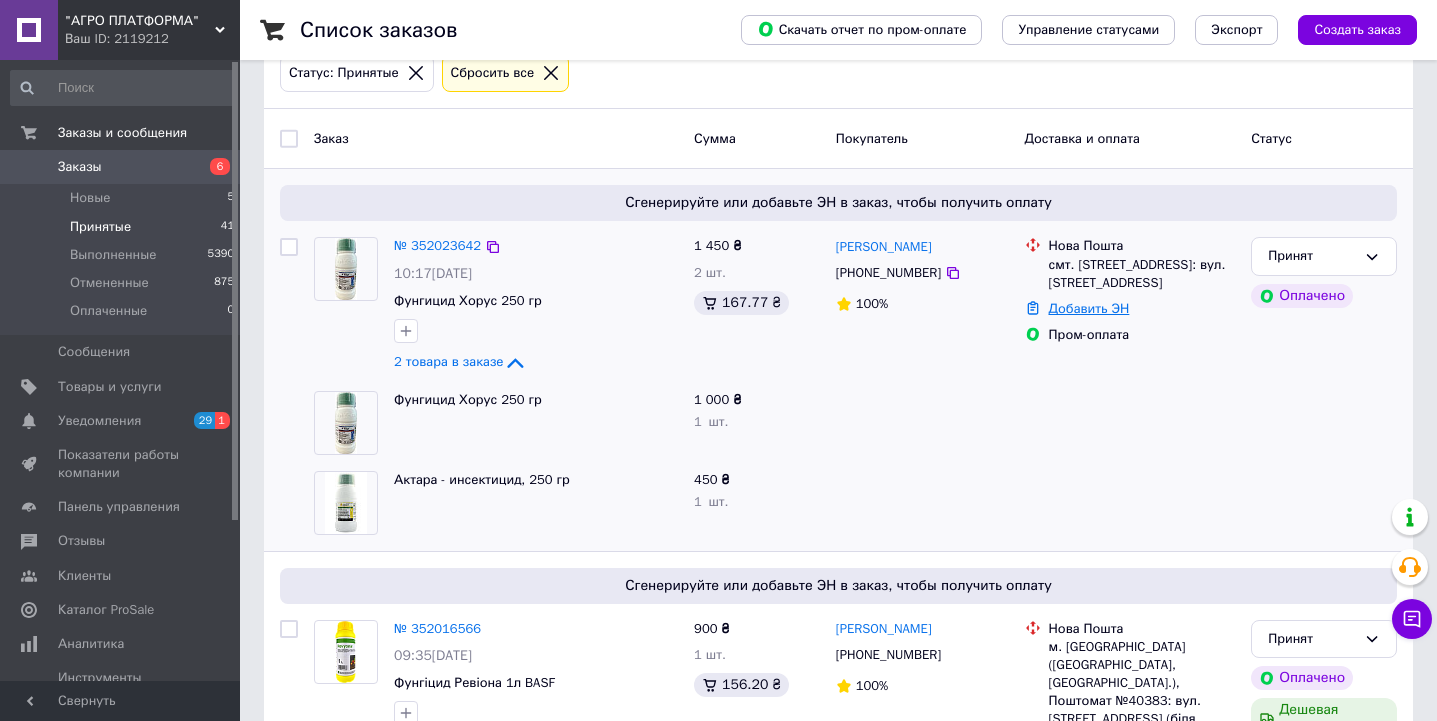 click on "Добавить ЭН" at bounding box center (1089, 308) 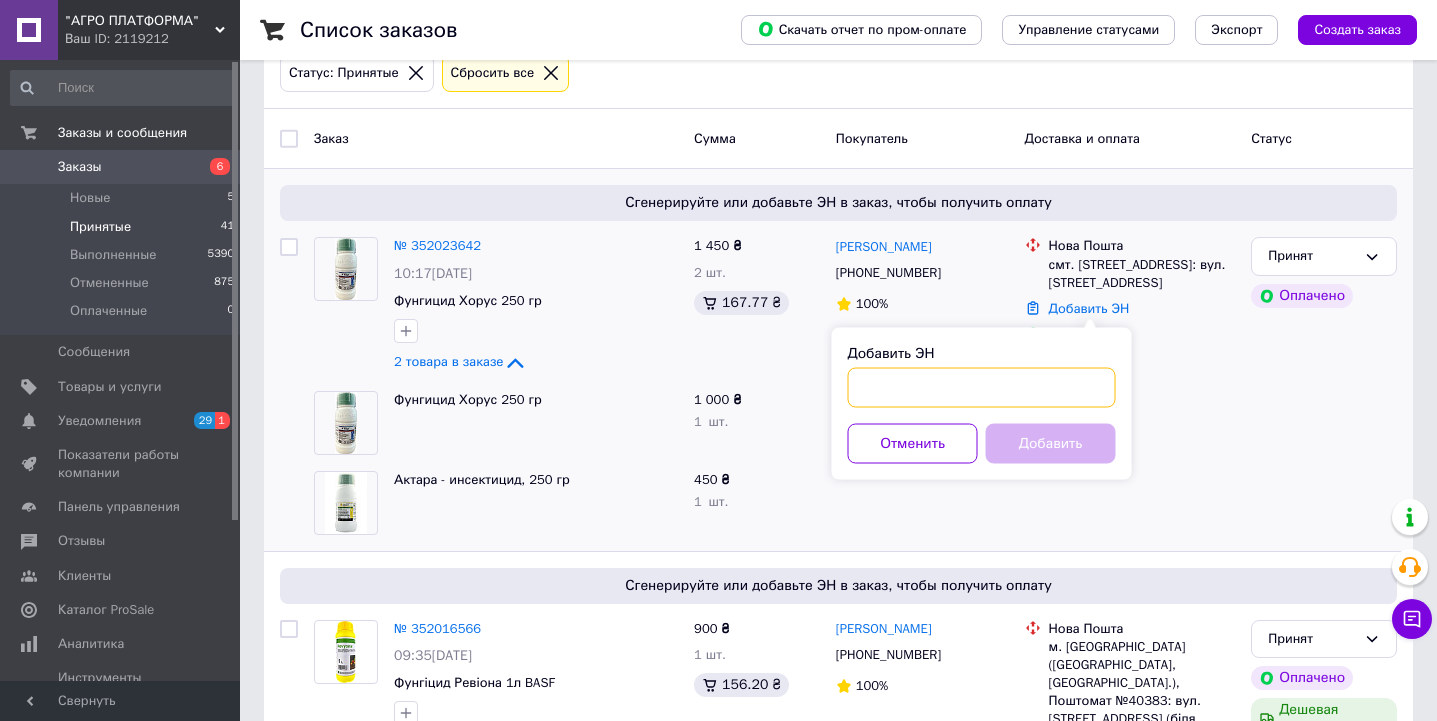 click on "Добавить ЭН" at bounding box center [982, 388] 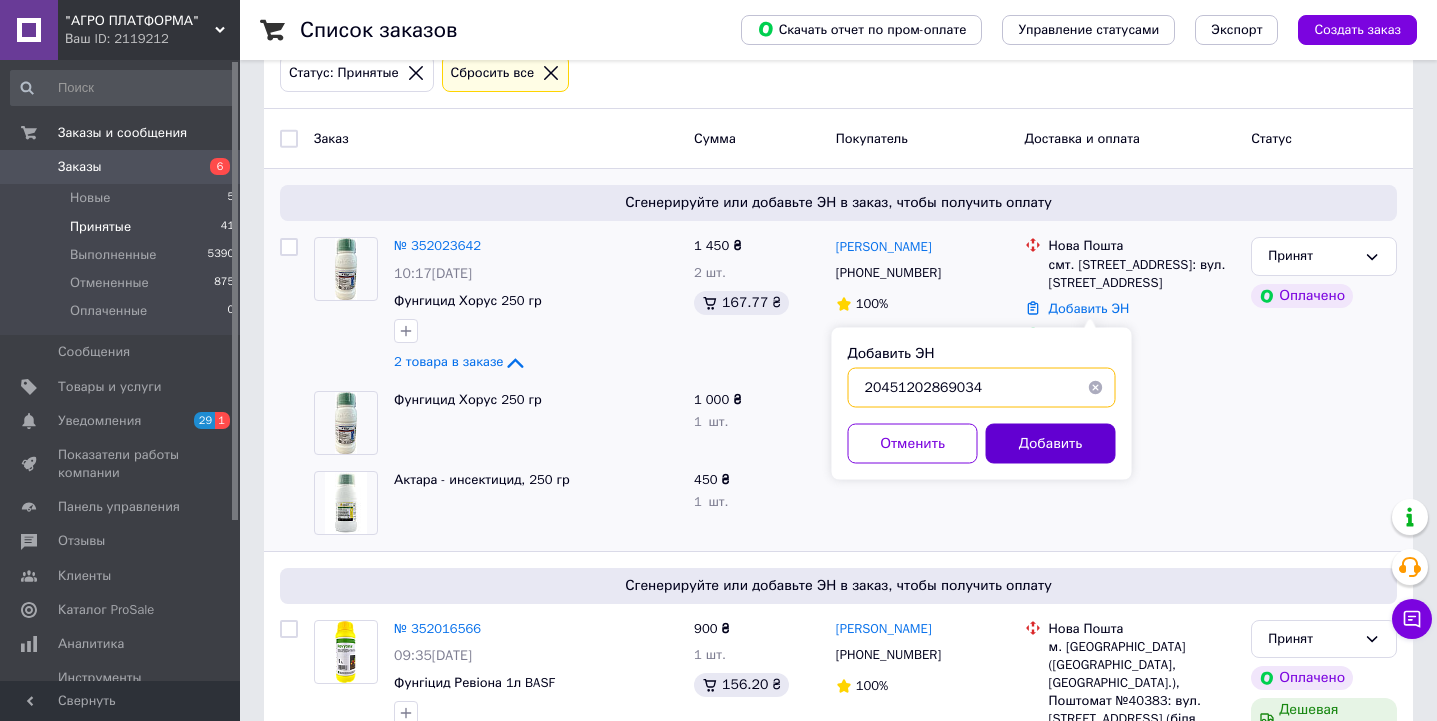 type on "20451202869034" 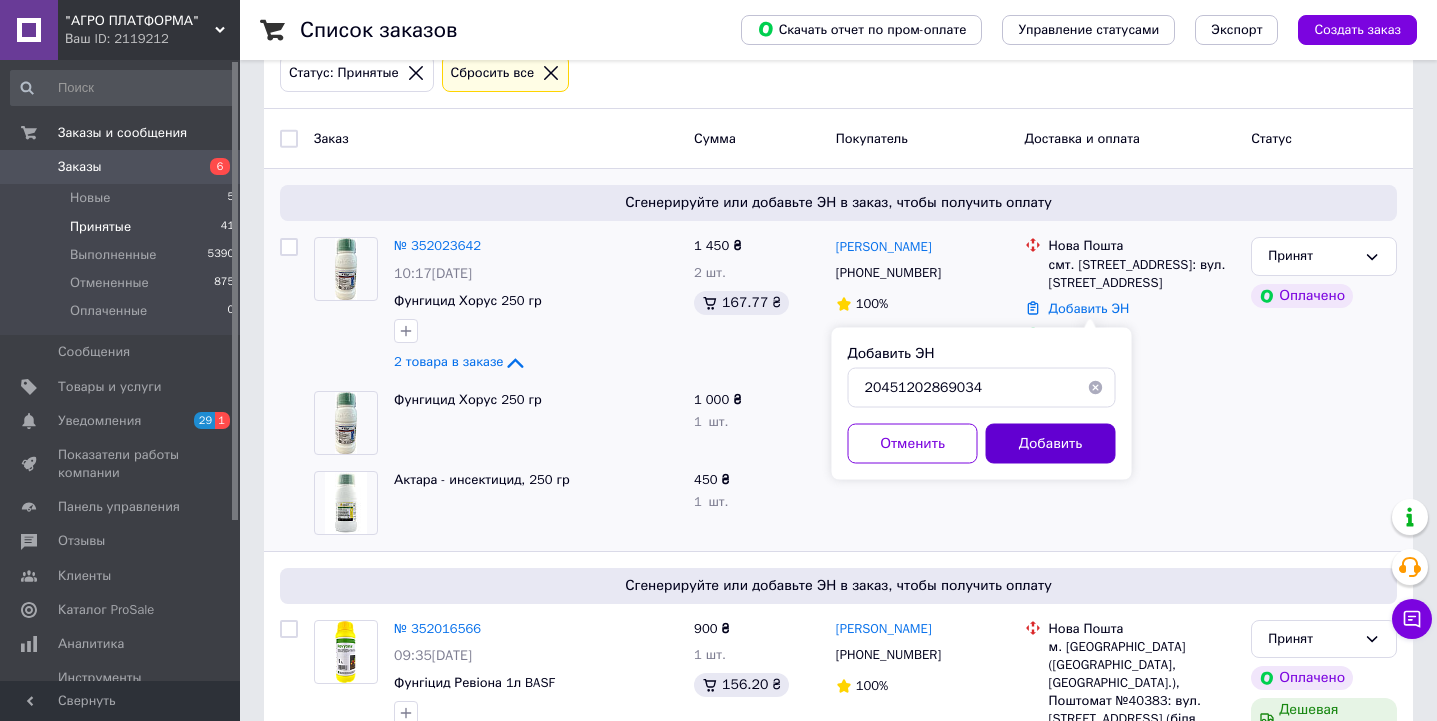 click on "Добавить" at bounding box center [1051, 444] 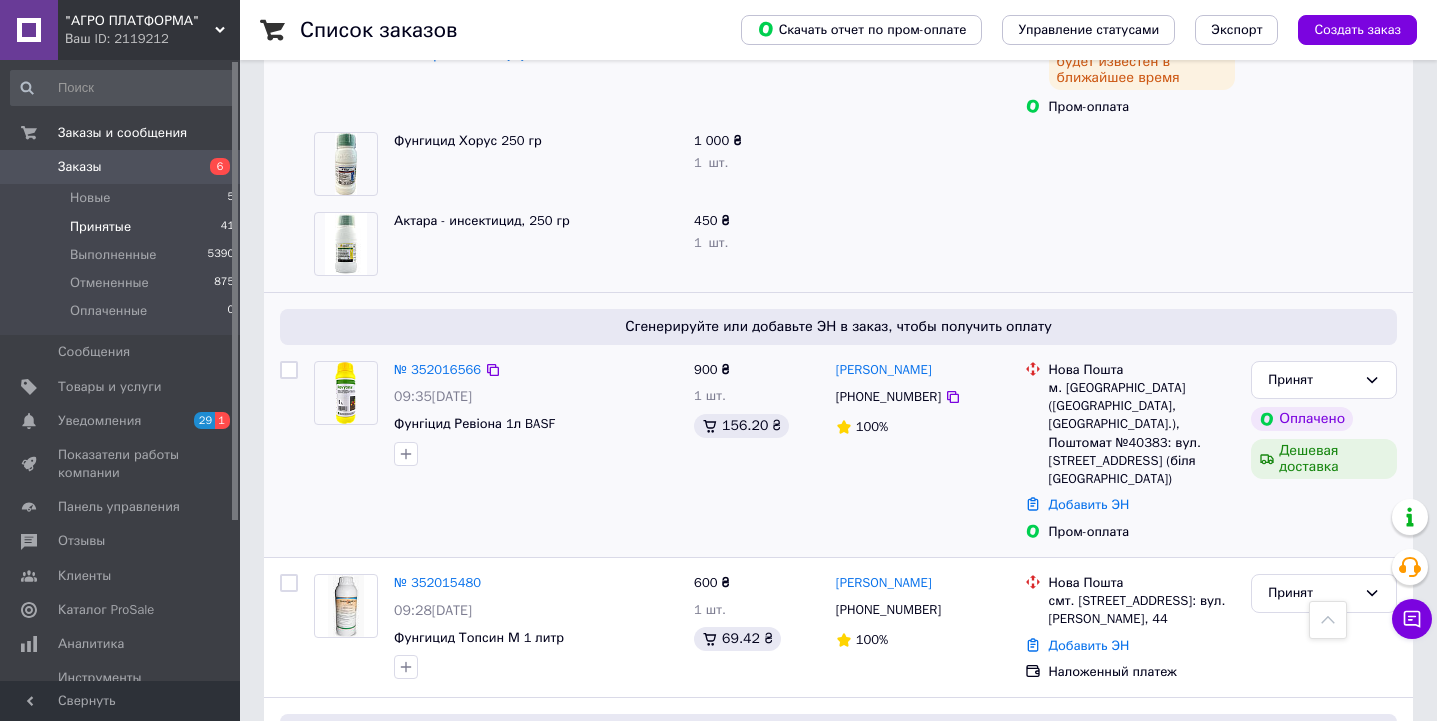 scroll, scrollTop: 538, scrollLeft: 0, axis: vertical 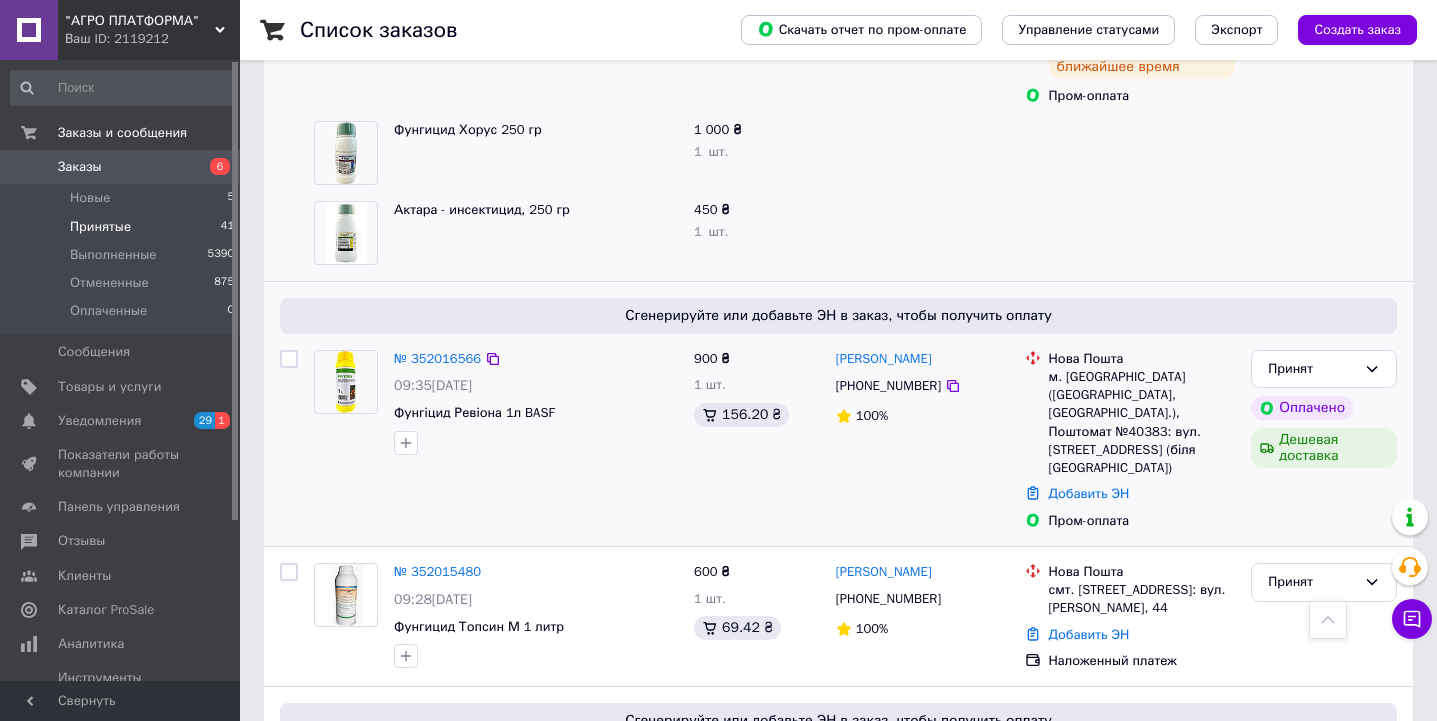 click on "Добавить ЭН" at bounding box center [1142, 494] 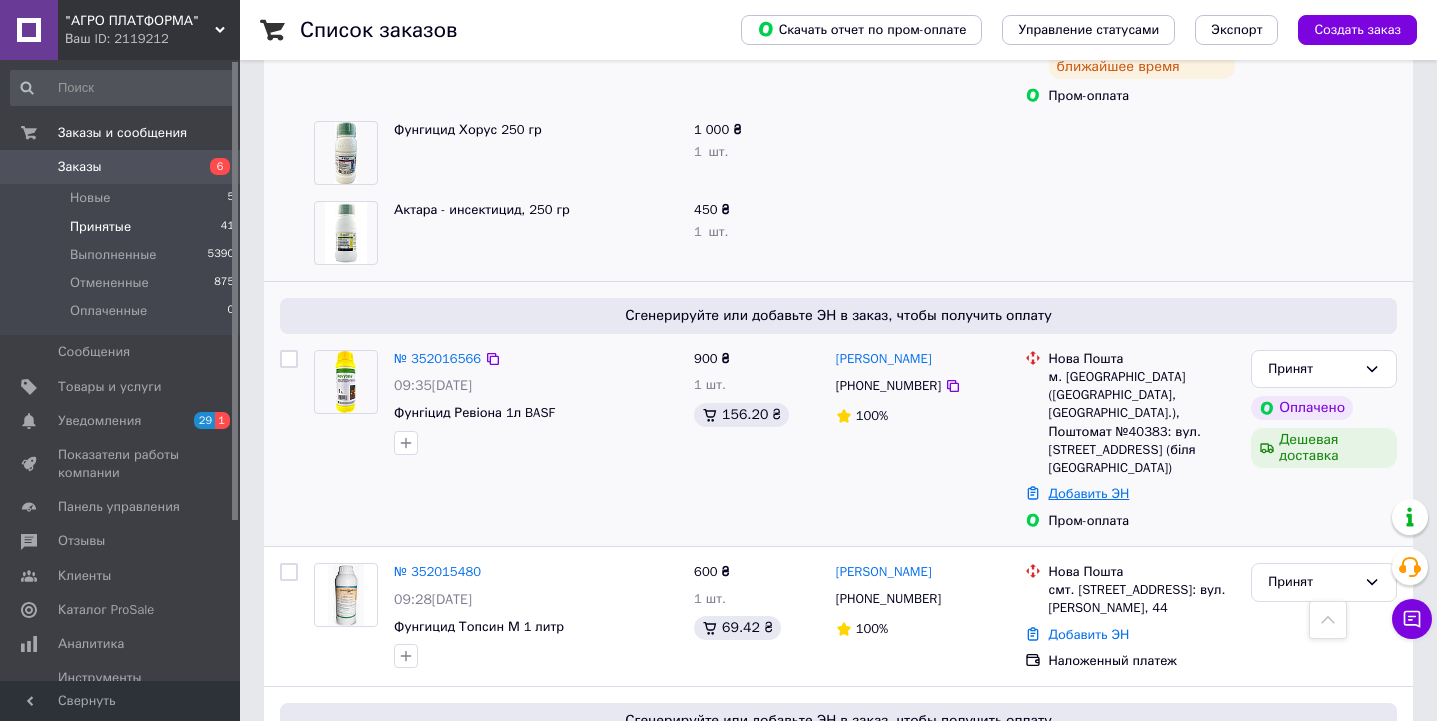 click on "Добавить ЭН" at bounding box center [1089, 493] 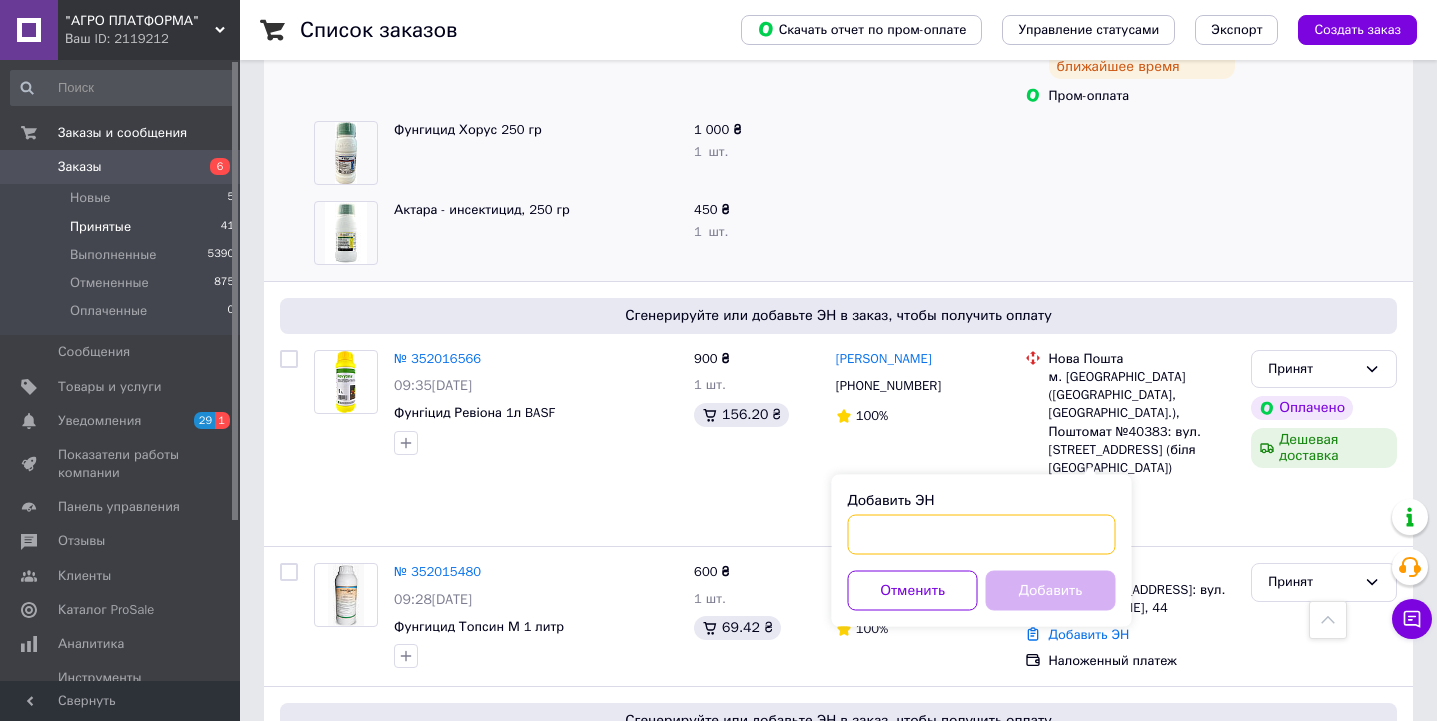 click on "Добавить ЭН" at bounding box center [982, 535] 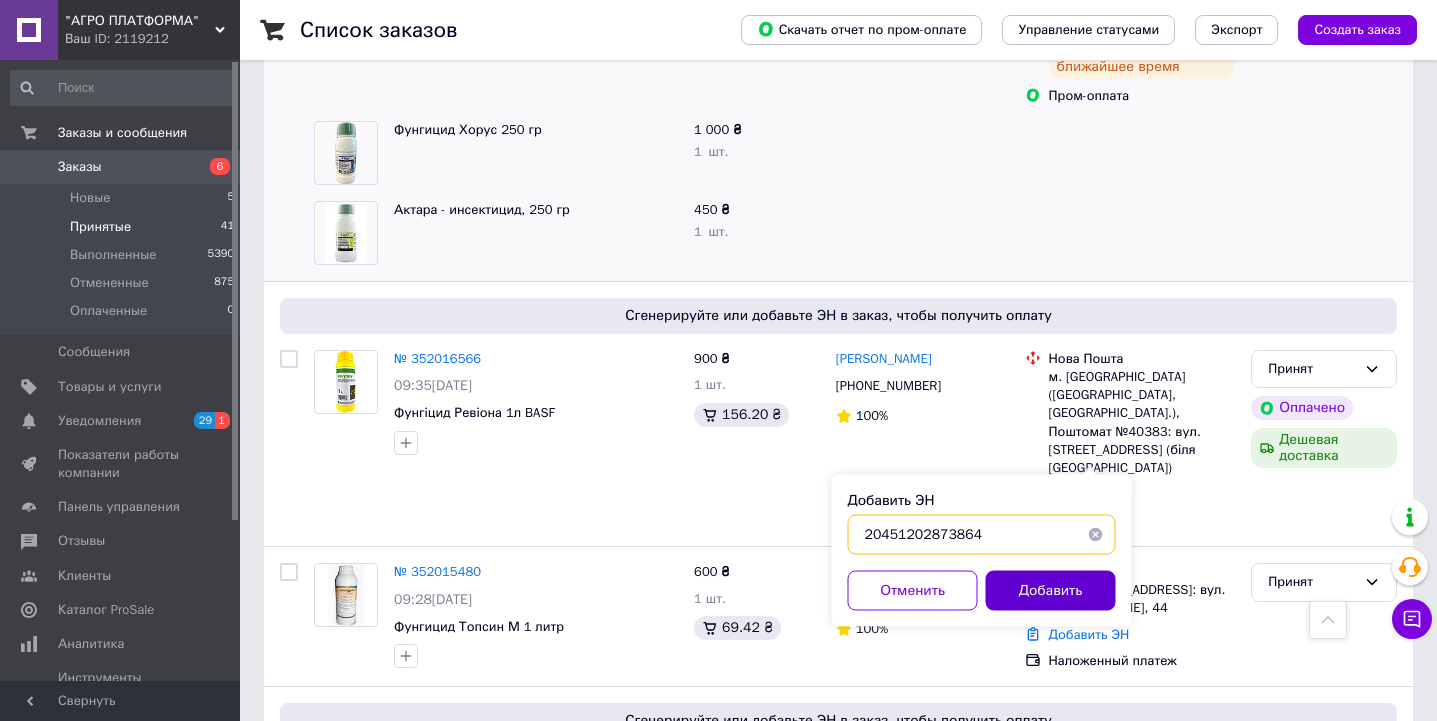 type on "20451202873864" 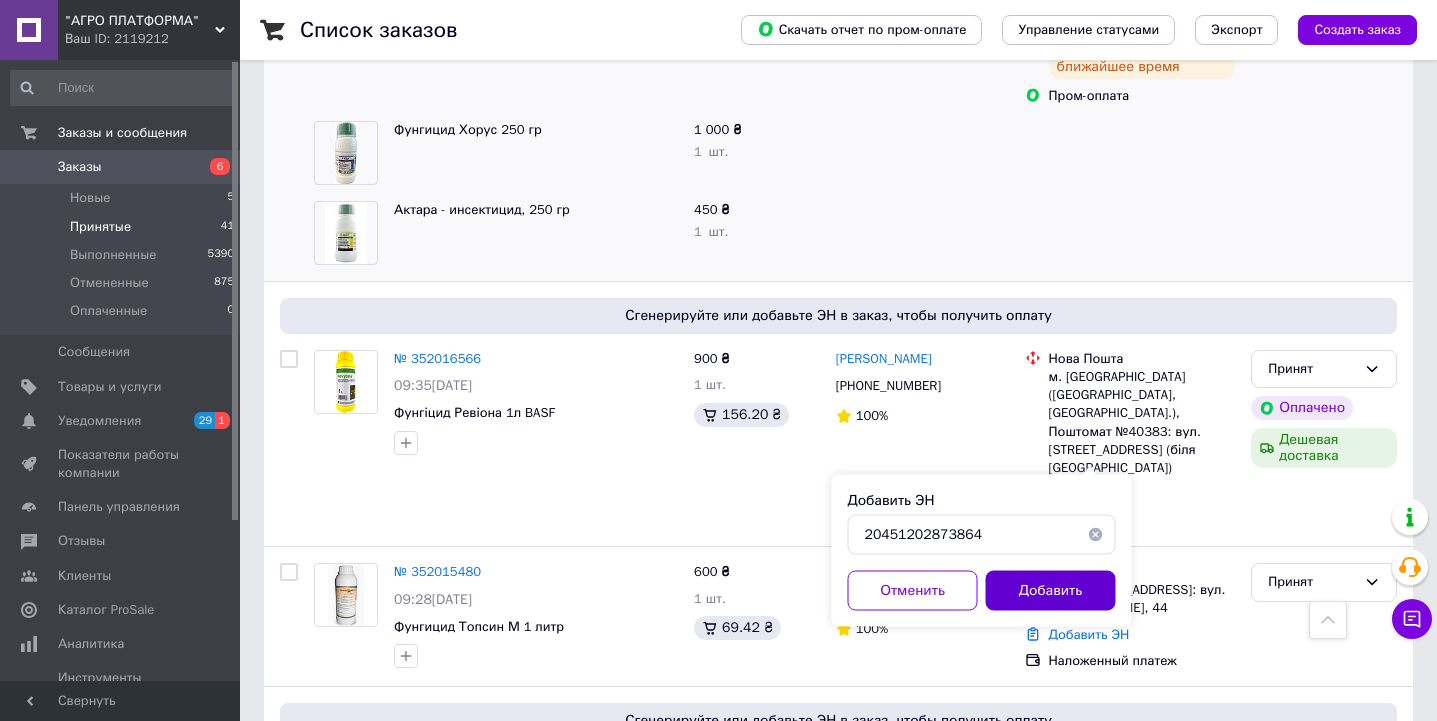 click on "Добавить" at bounding box center [1051, 591] 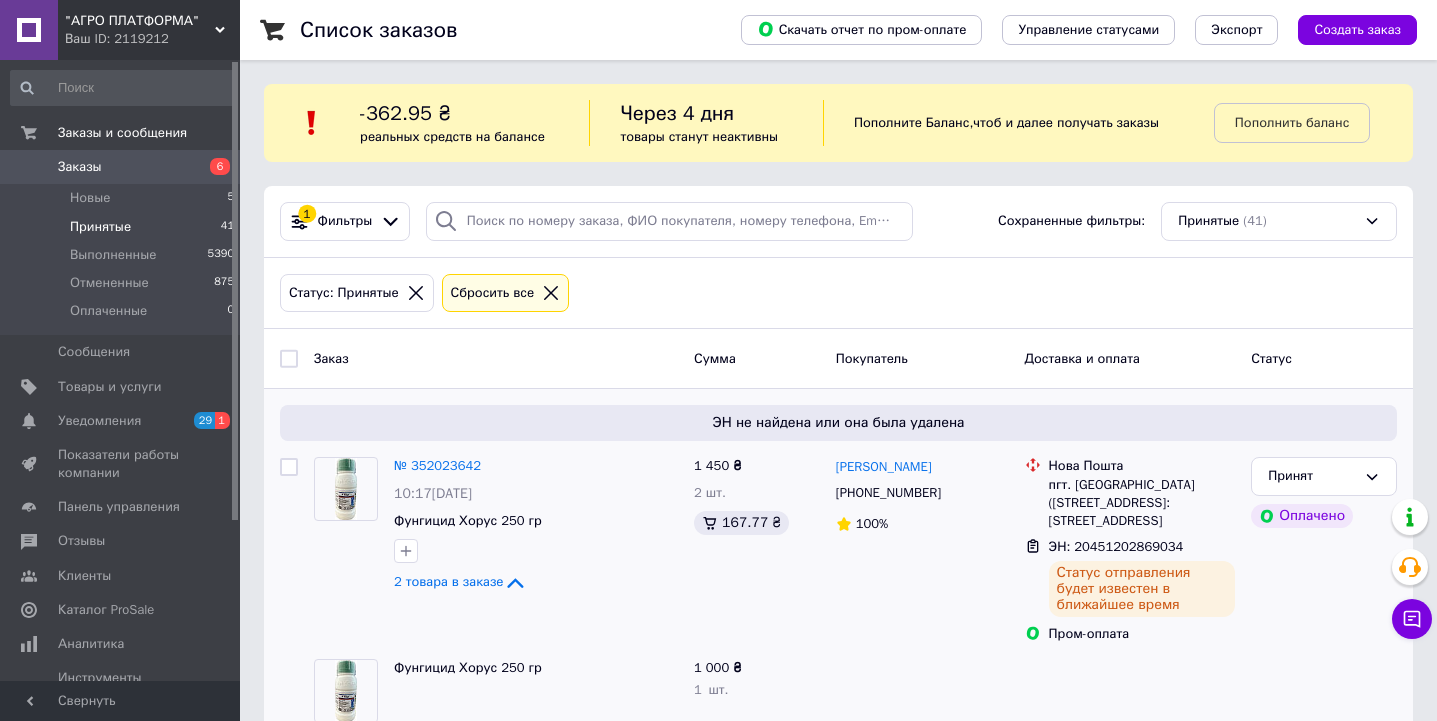 scroll, scrollTop: 0, scrollLeft: 0, axis: both 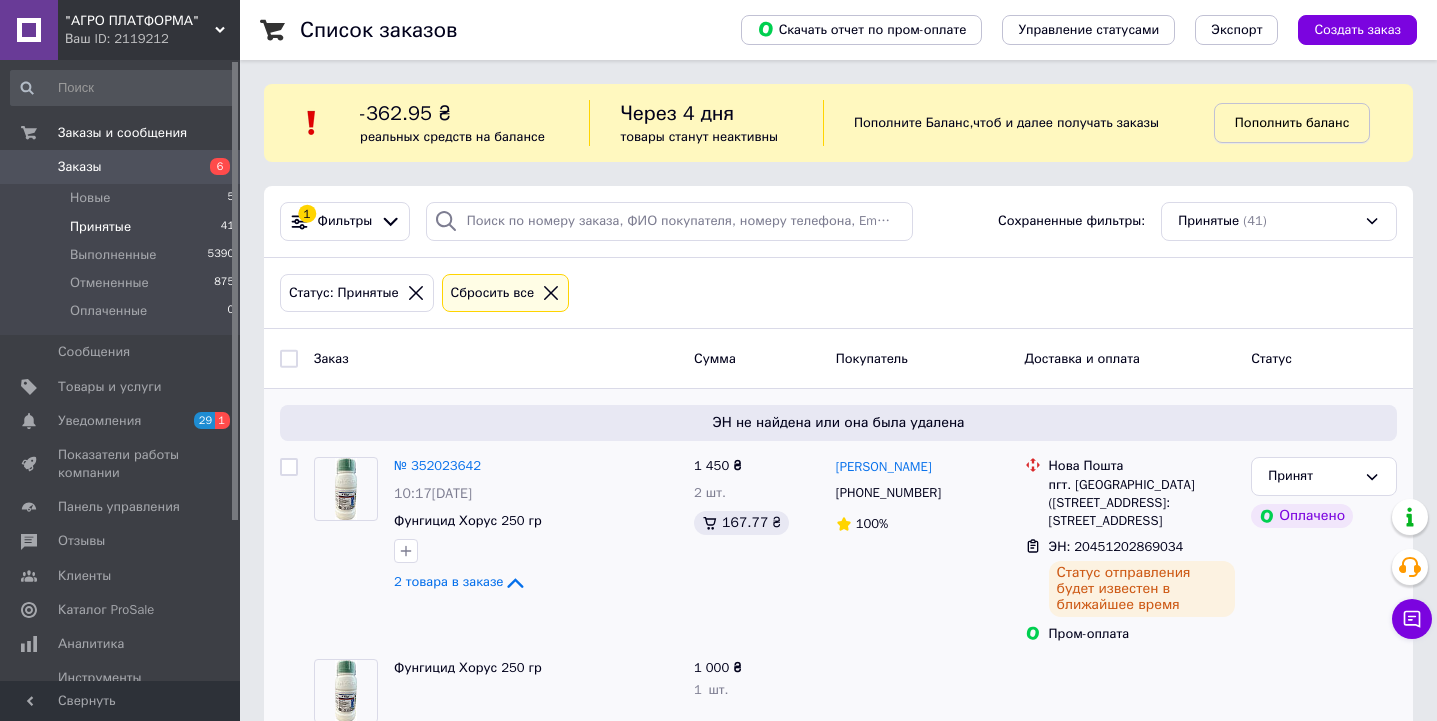 click on "Пополнить баланс" at bounding box center (1292, 123) 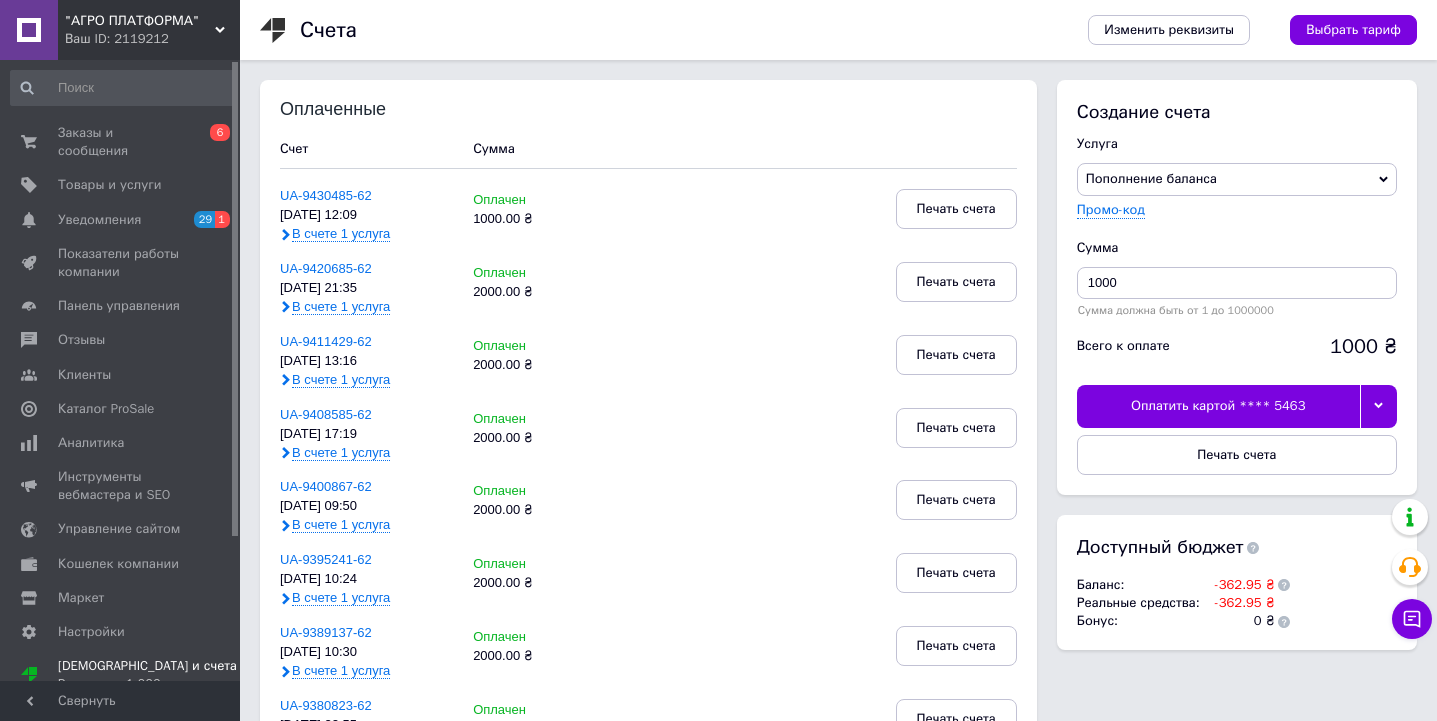 click on "Оплатить картой  **** 5463" at bounding box center (1218, 406) 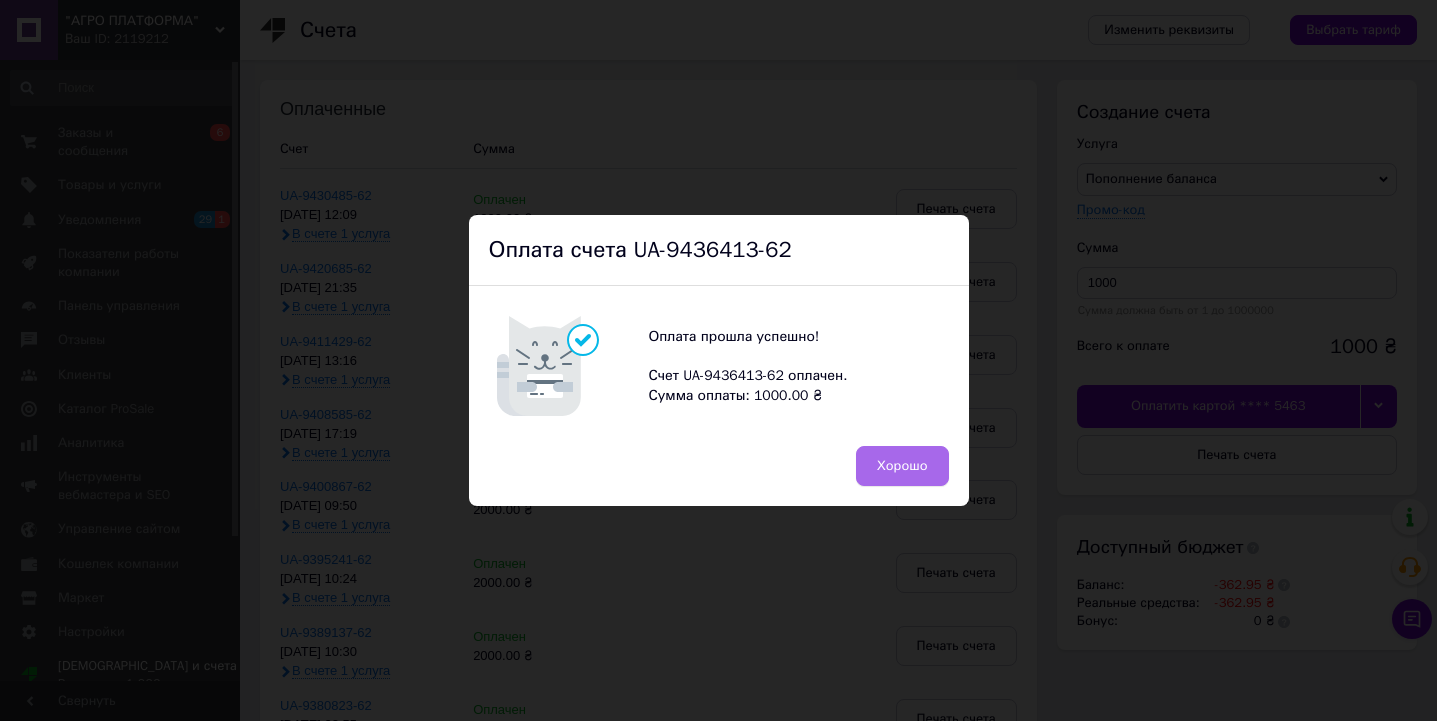 click on "Хорошо" at bounding box center [902, 466] 